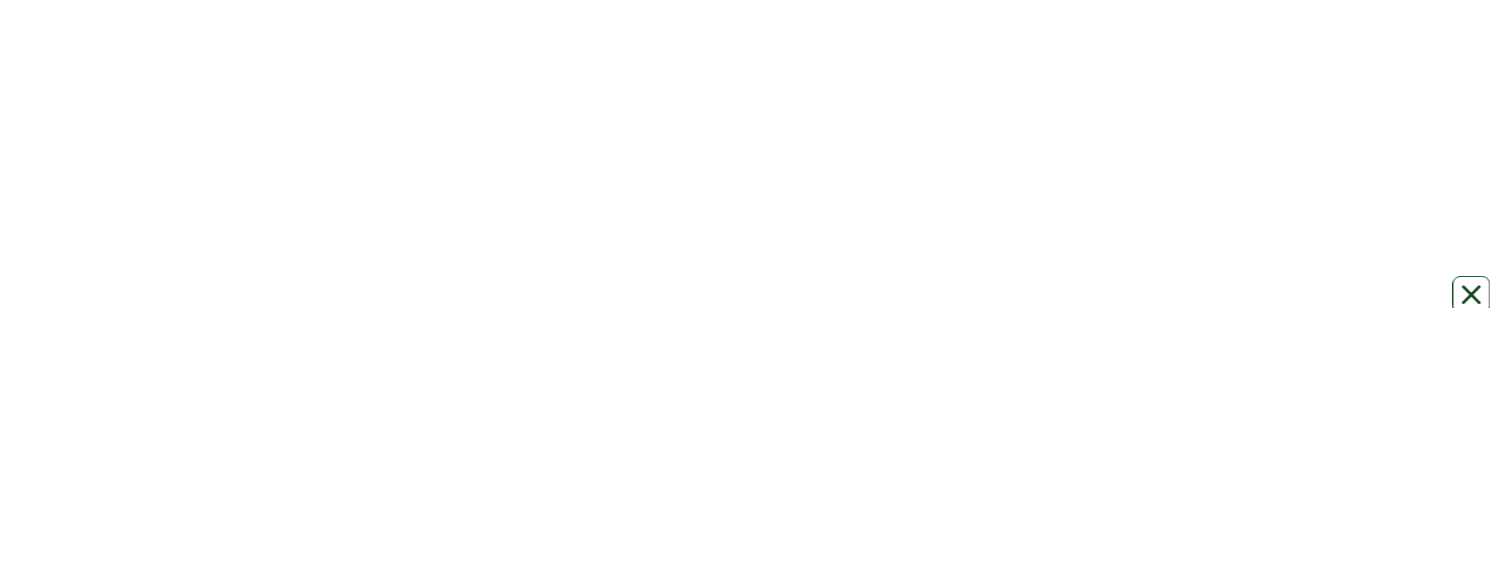 scroll, scrollTop: 0, scrollLeft: 0, axis: both 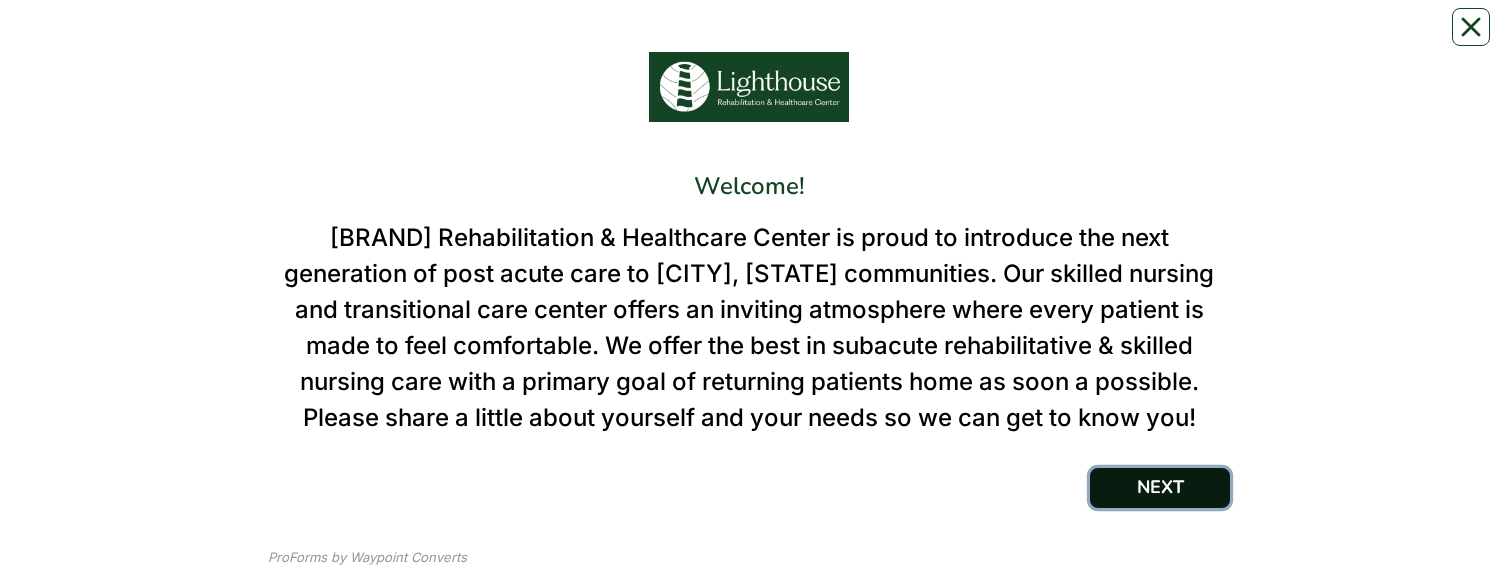 click on "NEXT" at bounding box center [1160, 488] 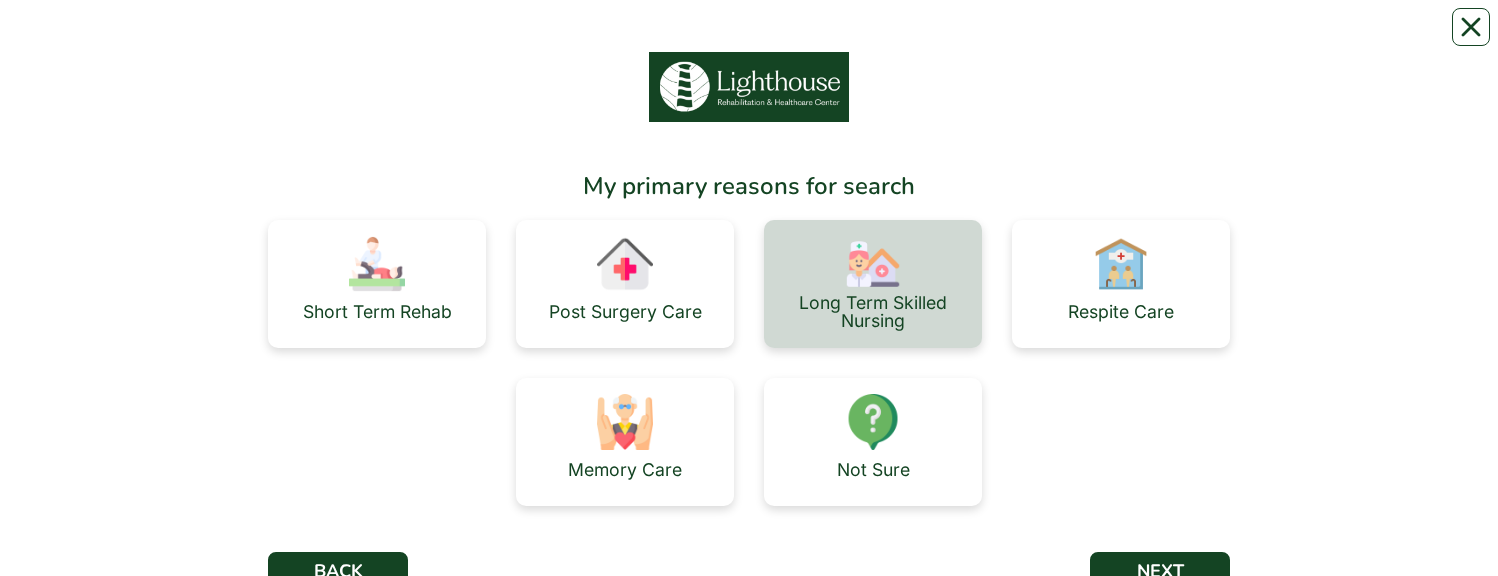 click on "Long Term Skilled Nursing" at bounding box center [873, 311] 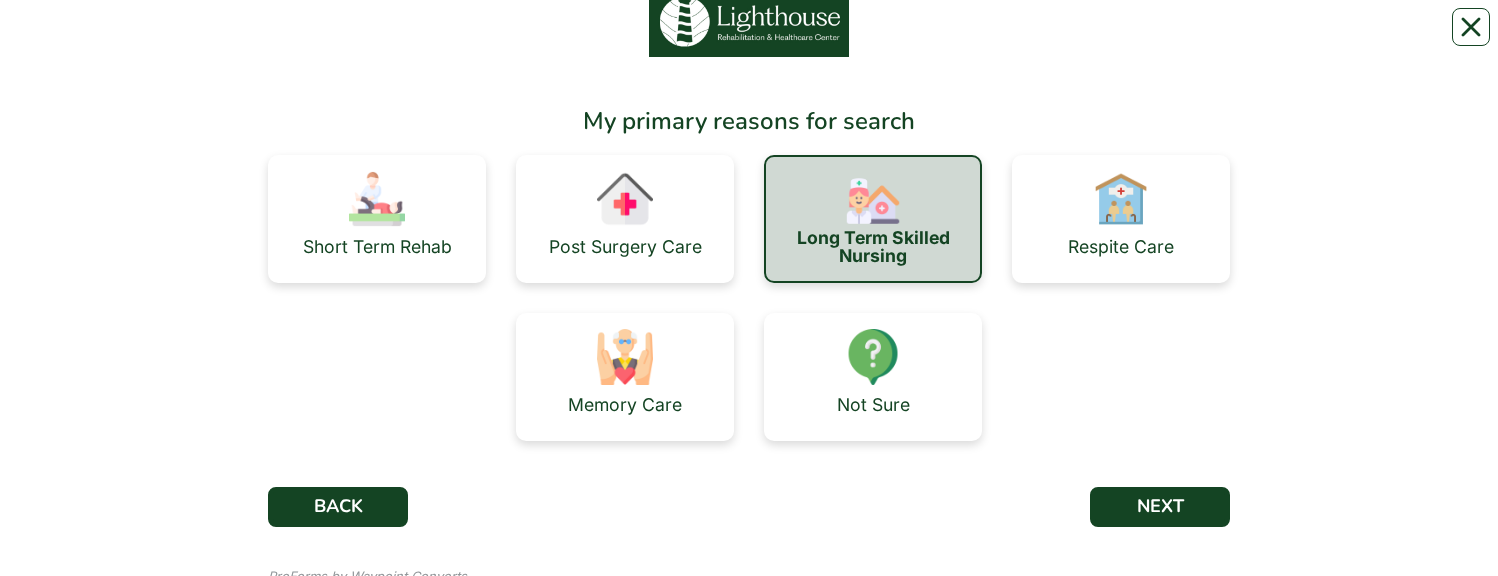 scroll, scrollTop: 100, scrollLeft: 0, axis: vertical 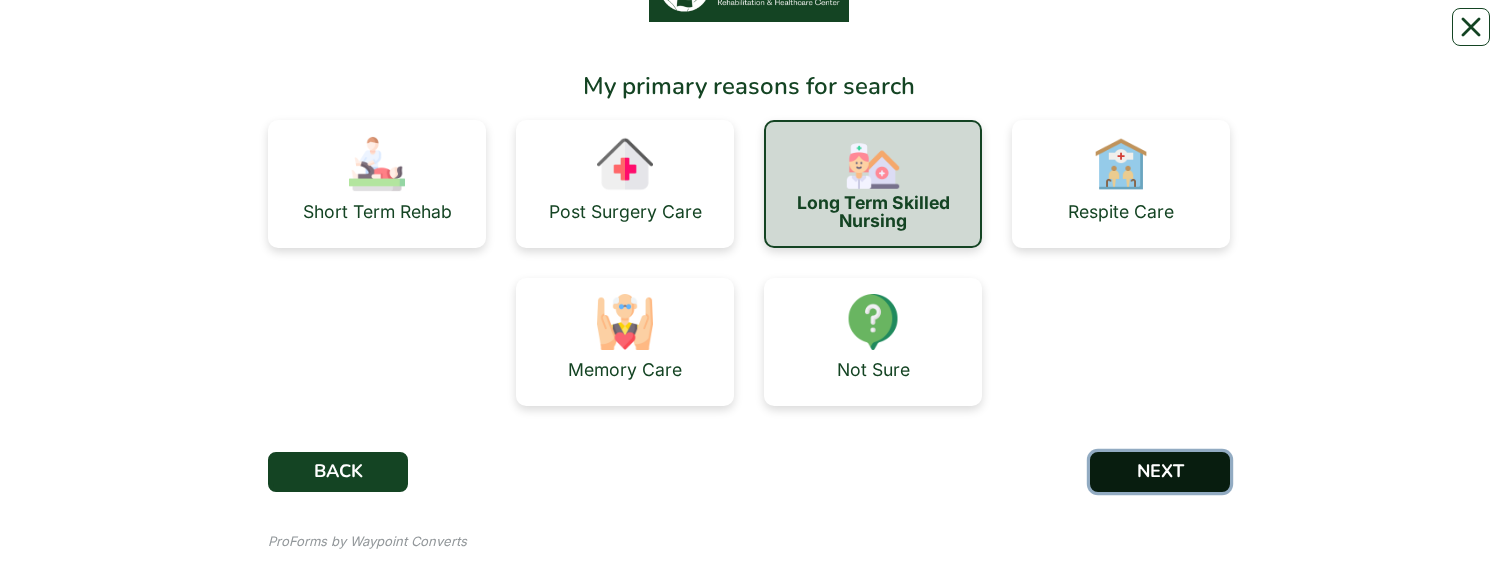 click on "NEXT" at bounding box center [1160, 472] 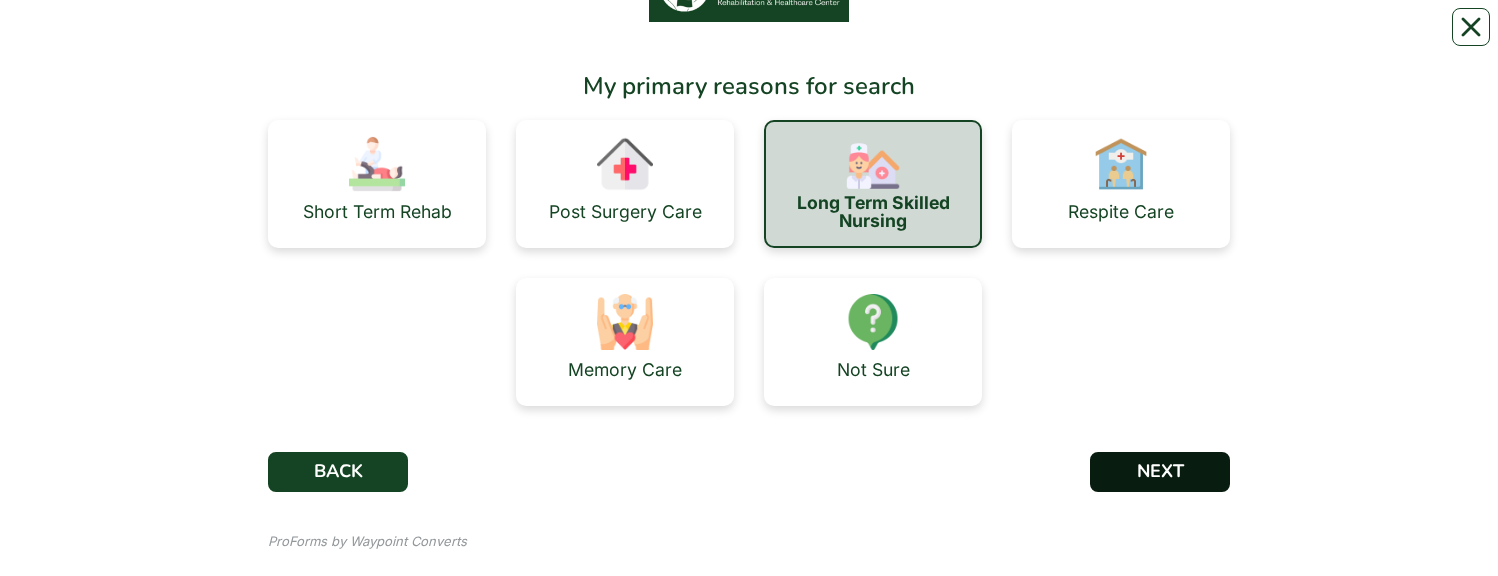scroll, scrollTop: 0, scrollLeft: 0, axis: both 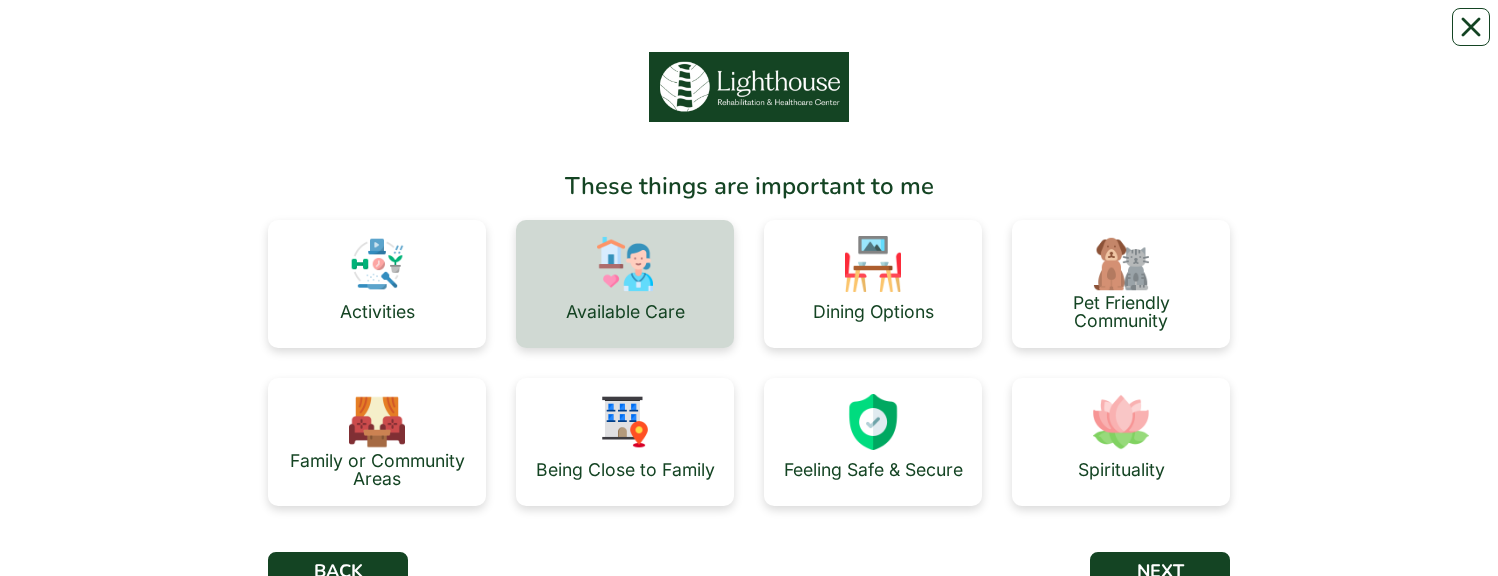 click on "Available Care" at bounding box center (625, 312) 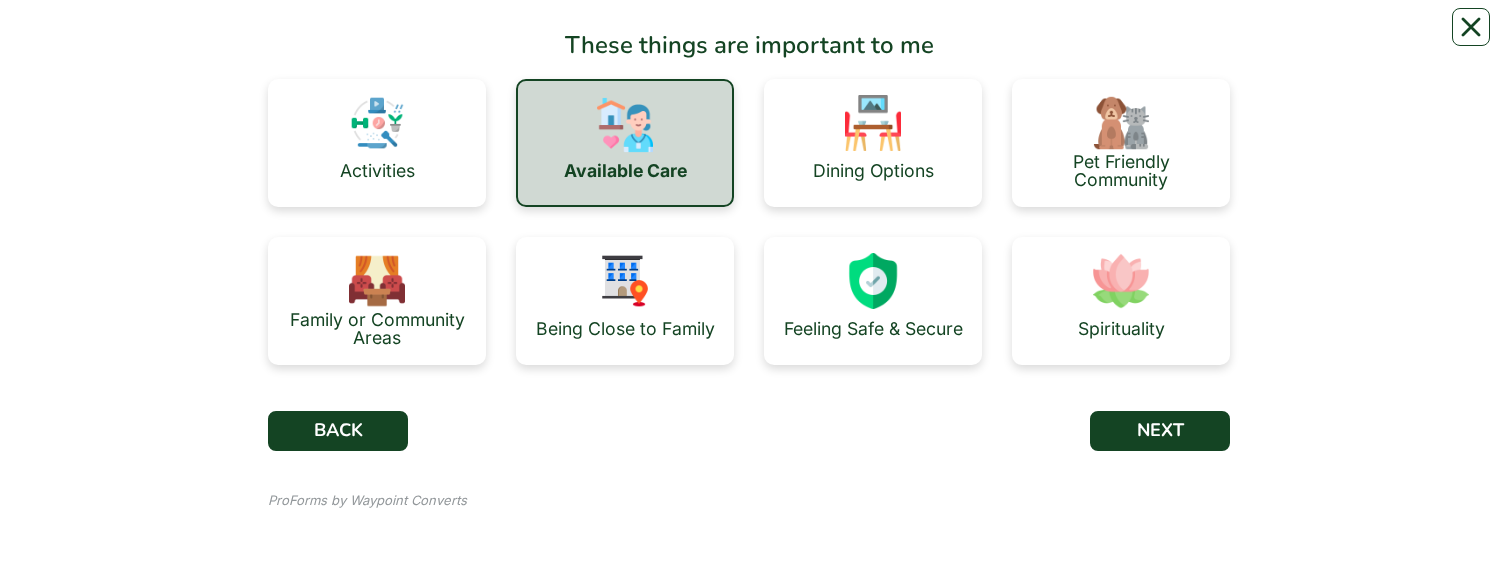 scroll, scrollTop: 142, scrollLeft: 0, axis: vertical 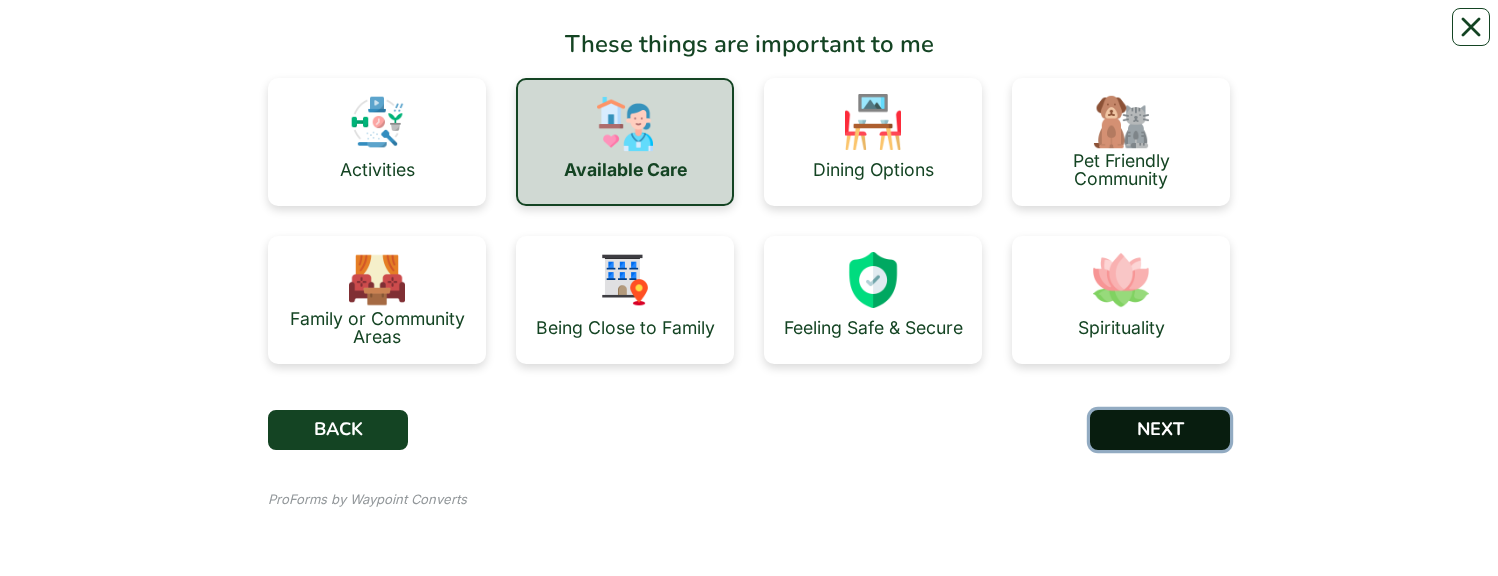 click on "NEXT" at bounding box center (1160, 430) 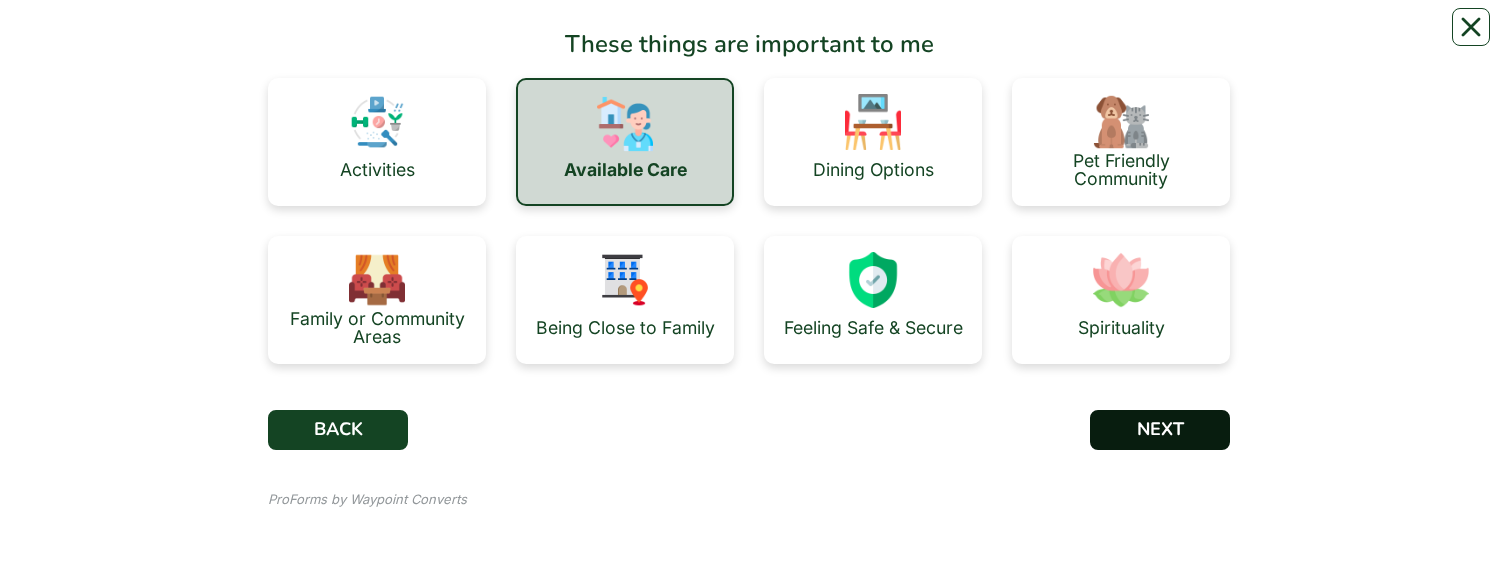 scroll, scrollTop: 0, scrollLeft: 0, axis: both 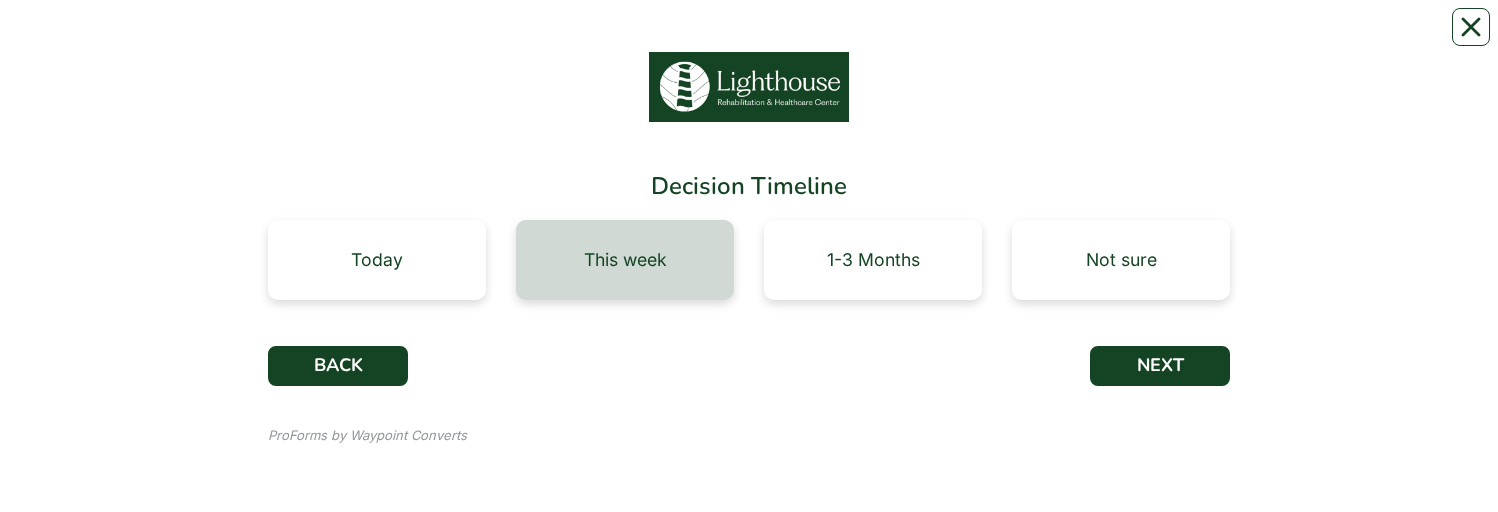 click on "This week" at bounding box center (625, 260) 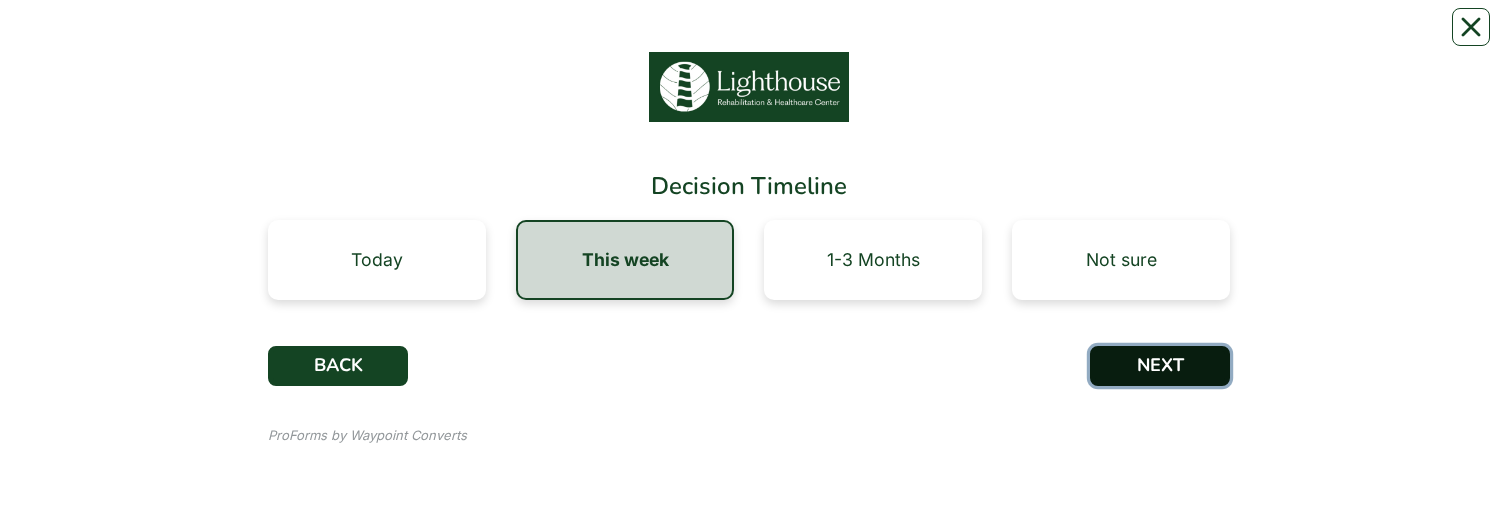 click on "NEXT" at bounding box center (1160, 366) 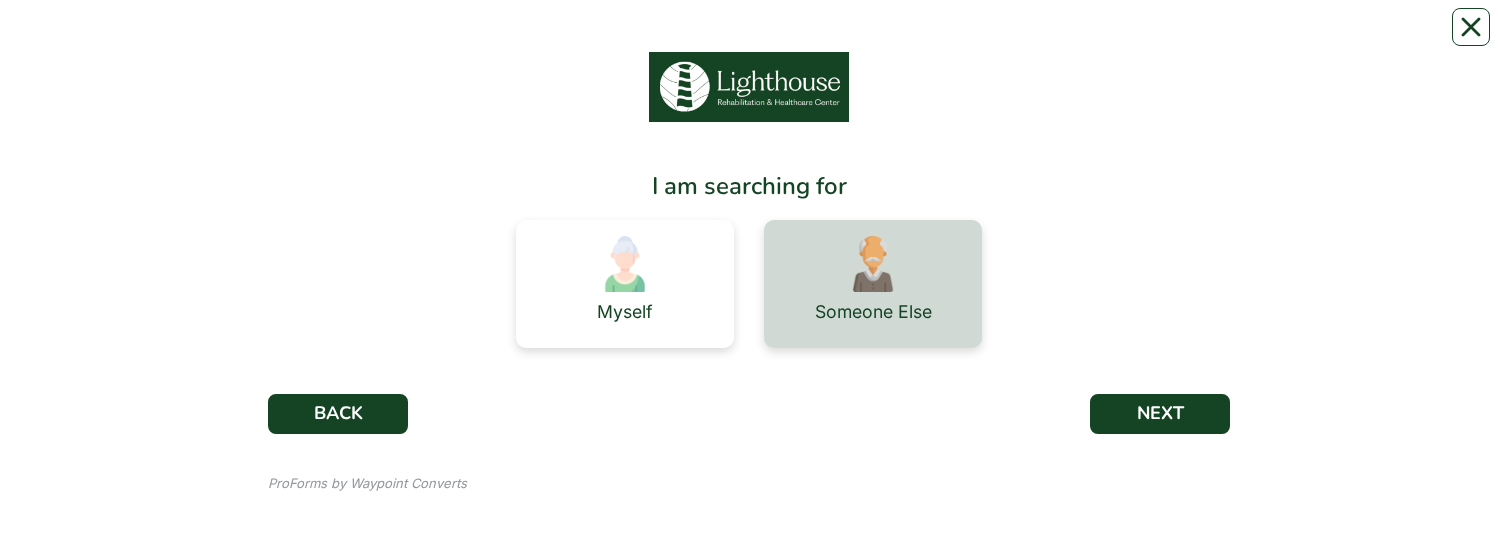 click on "Someone Else" at bounding box center [873, 312] 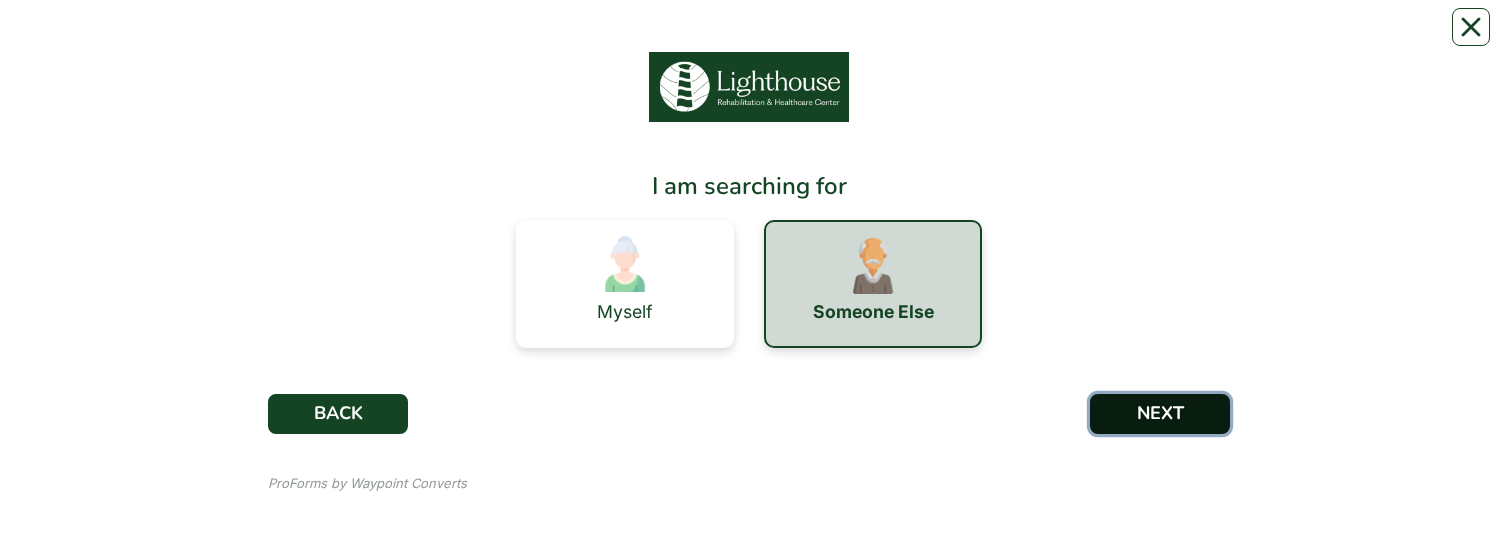 click on "NEXT" at bounding box center [1160, 414] 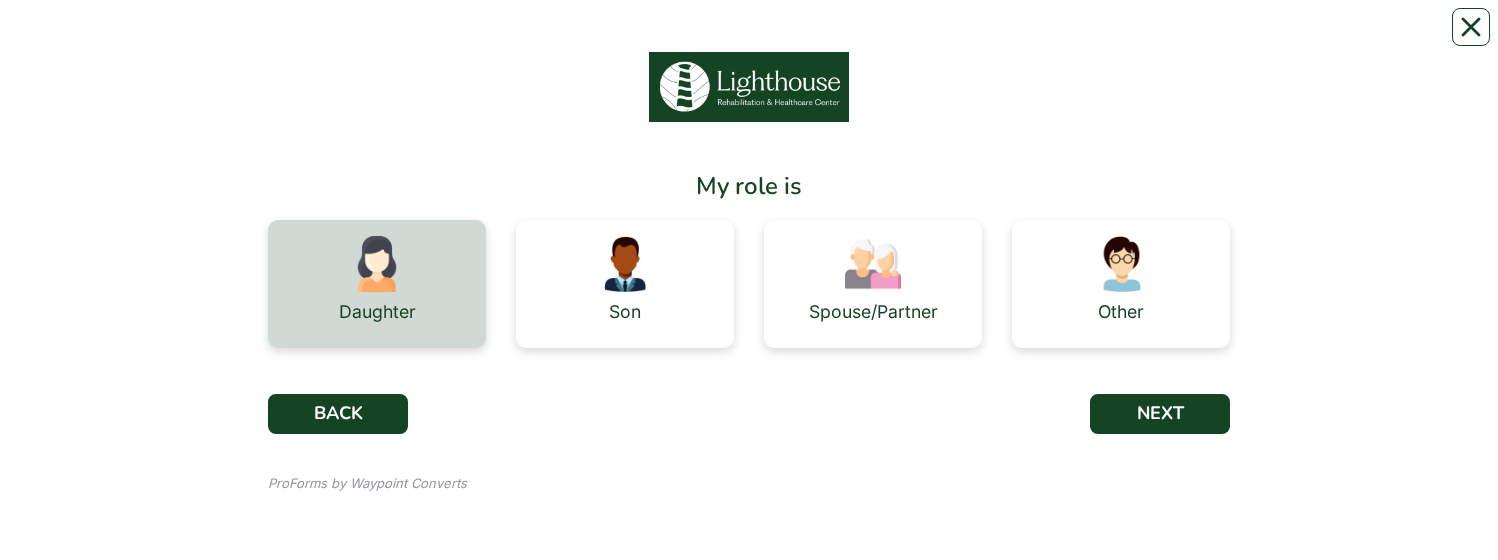 click on "Daughter" at bounding box center (377, 312) 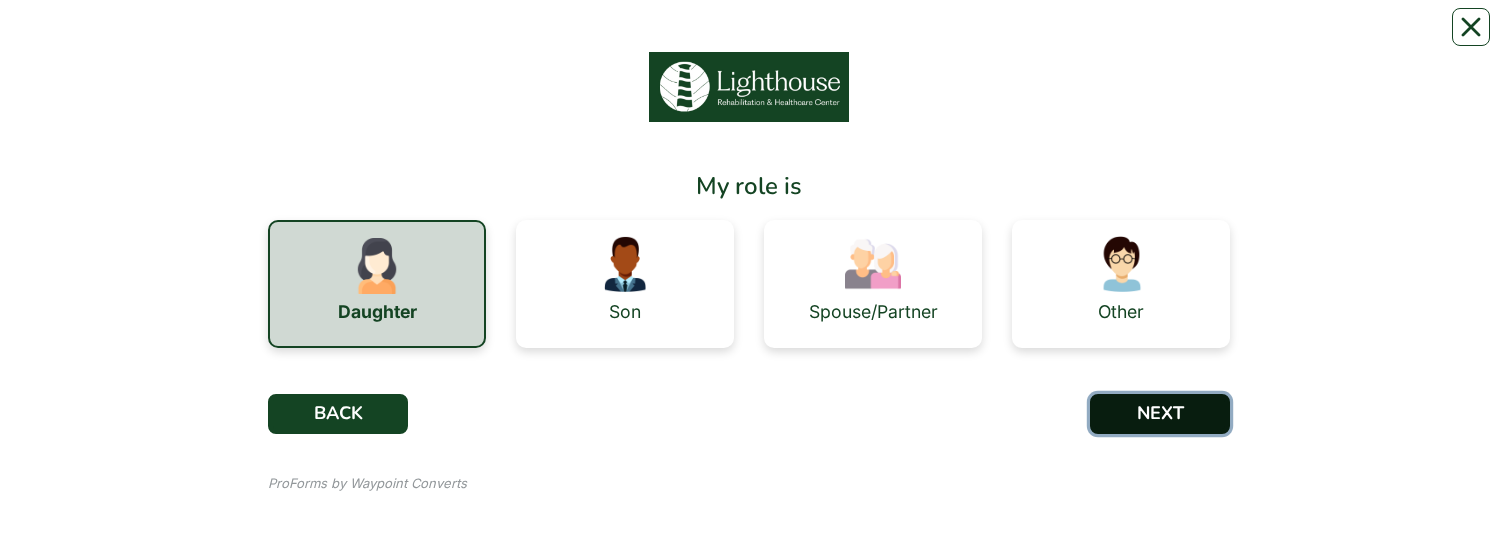 click on "NEXT" at bounding box center [1160, 414] 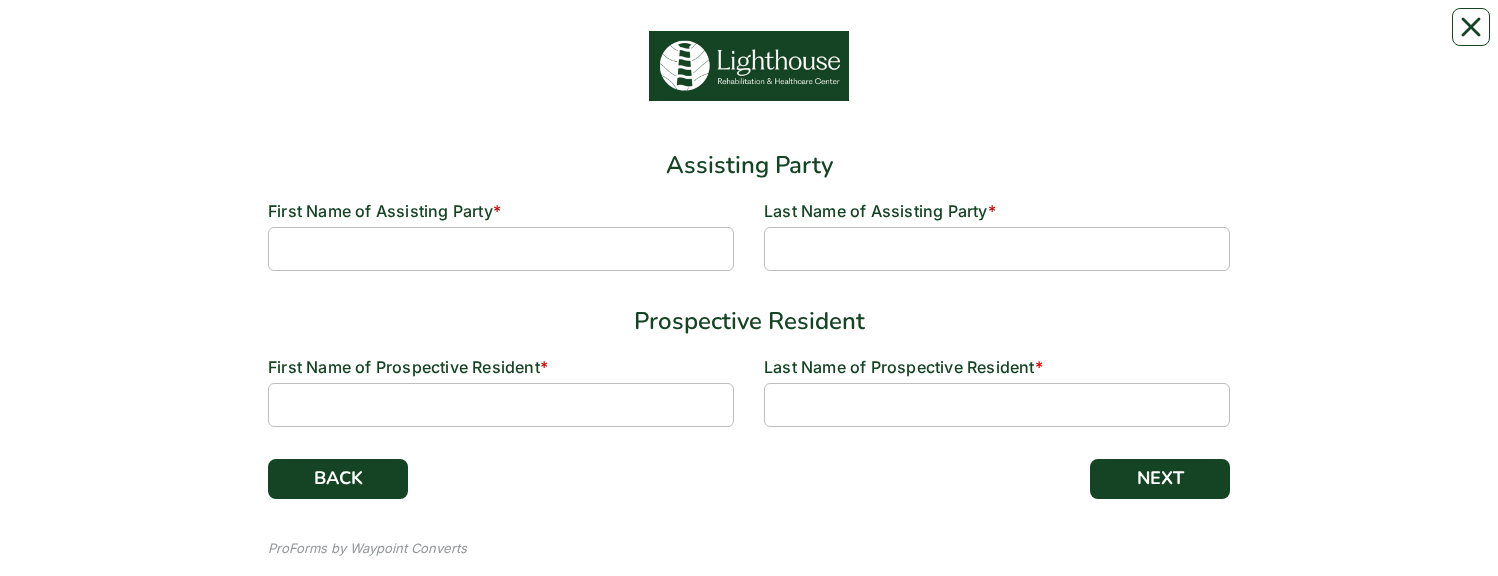 scroll, scrollTop: 0, scrollLeft: 0, axis: both 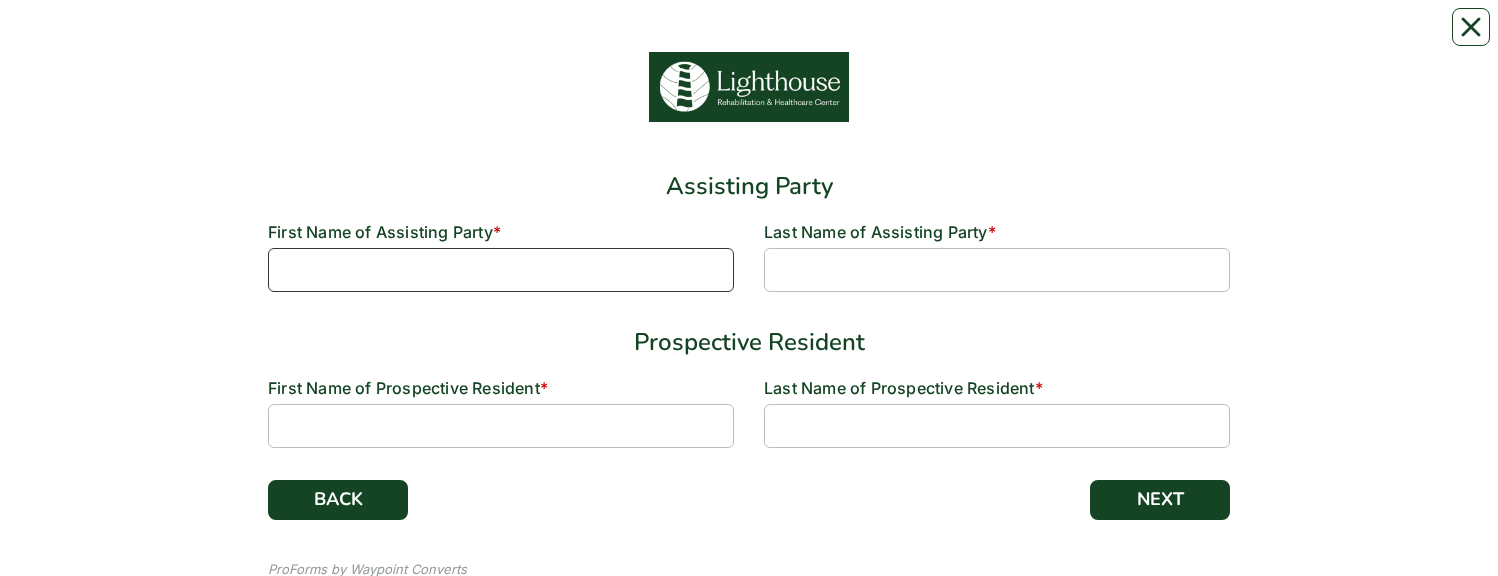 click at bounding box center [501, 270] 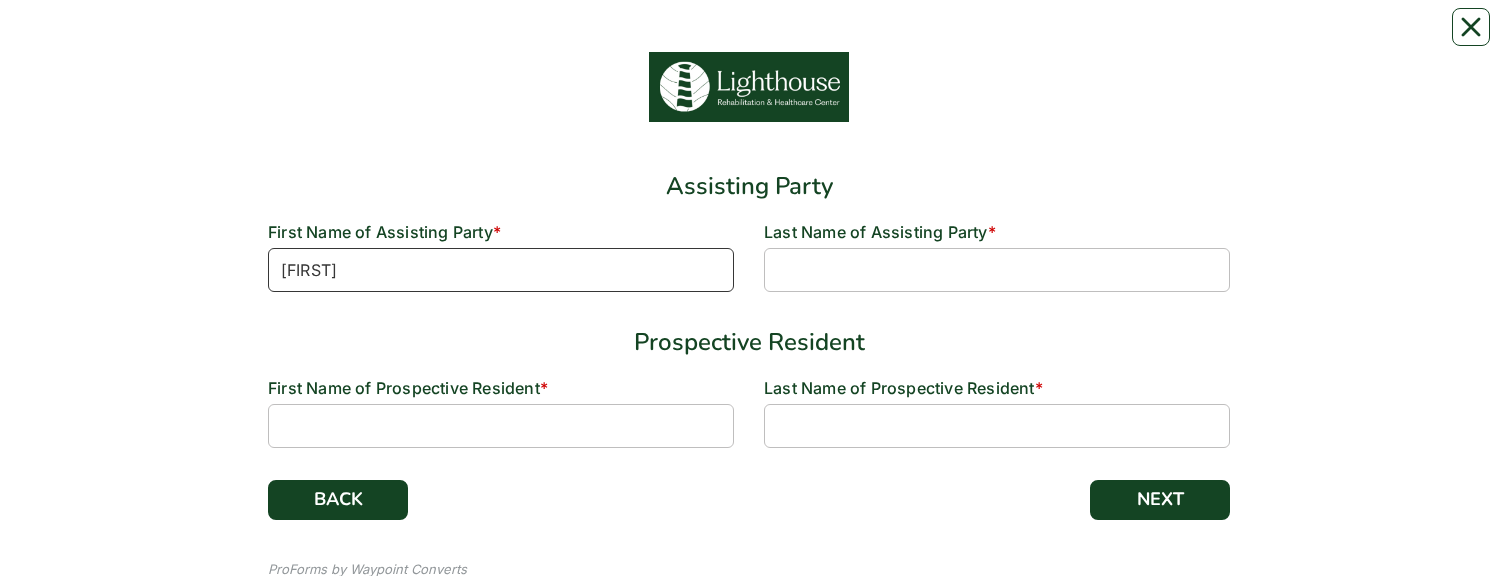 type on "[FIRST]" 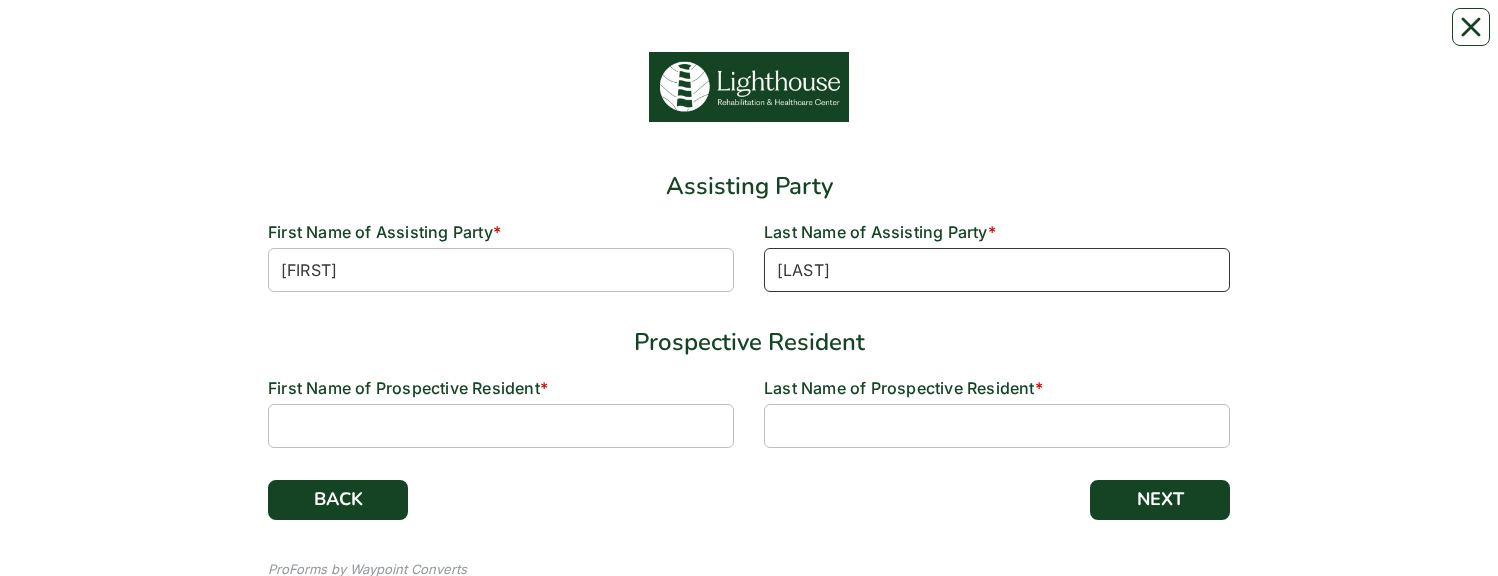 type on "[LAST]" 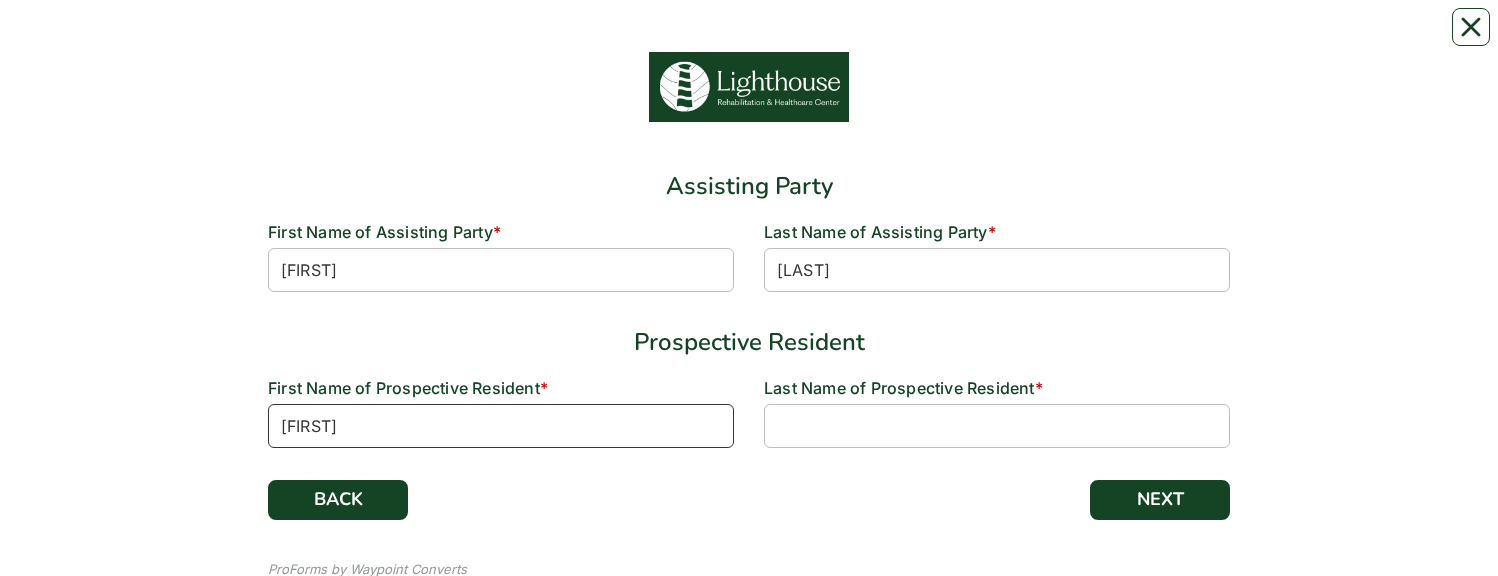 type on "[FIRST]" 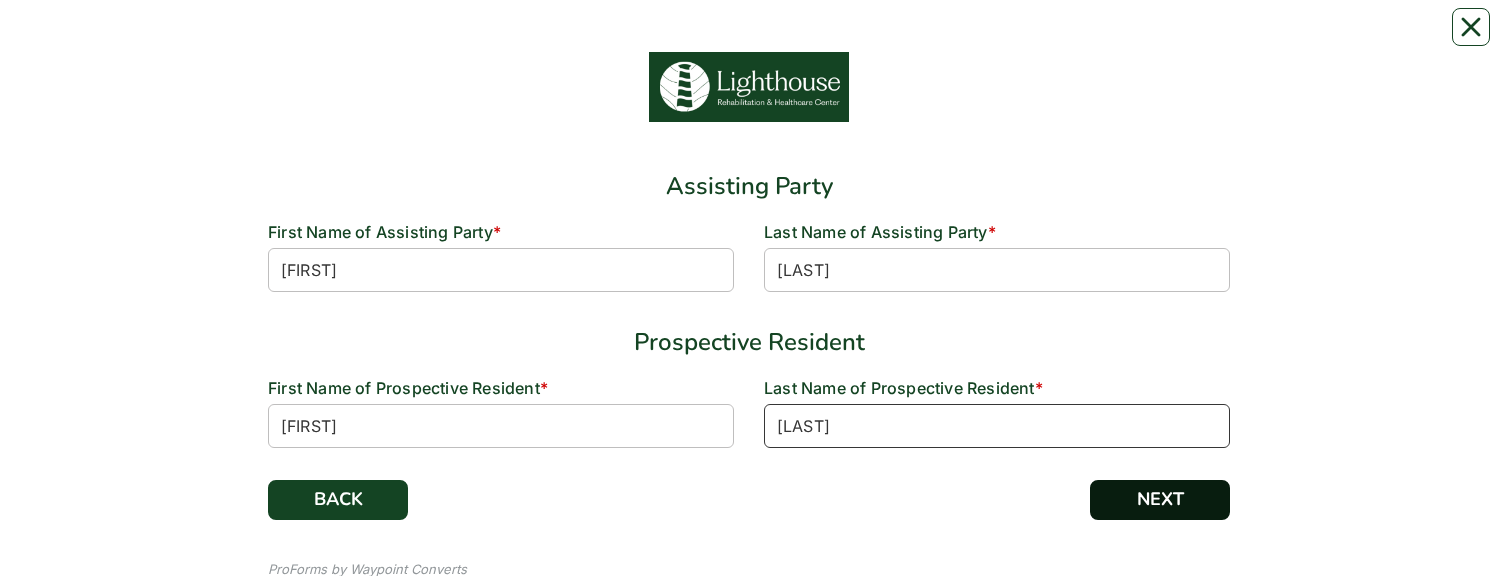 type on "[LAST]" 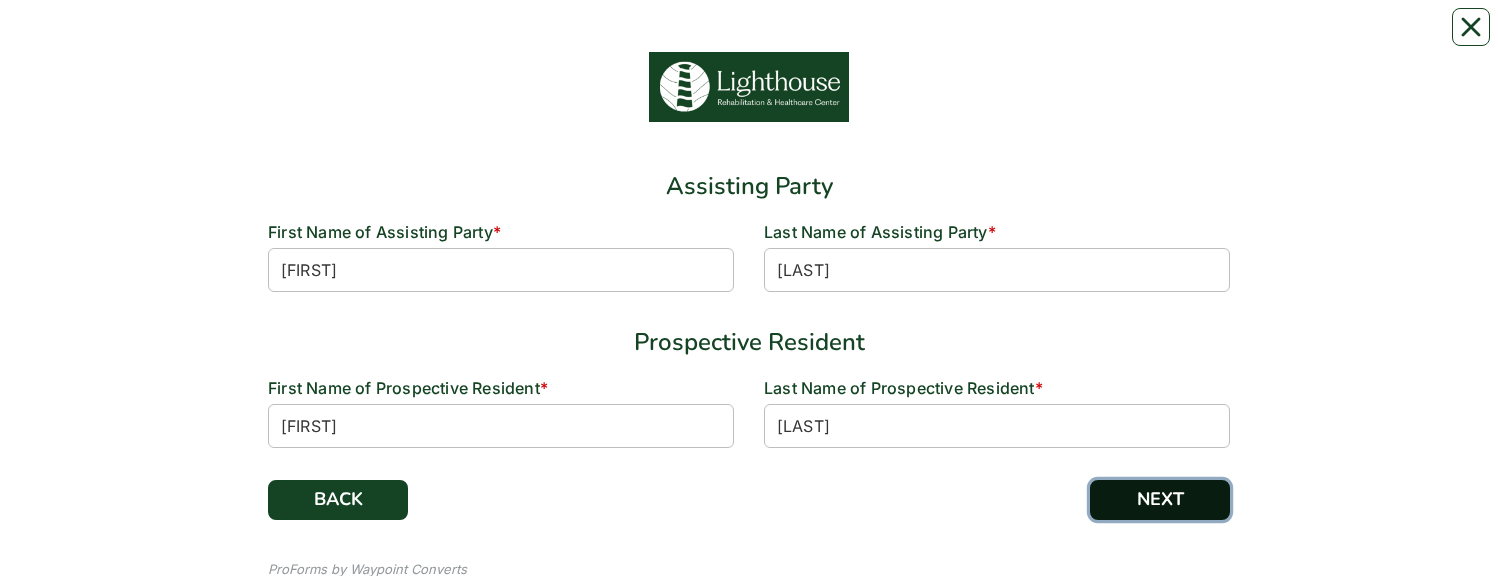 click on "NEXT" at bounding box center [1160, 500] 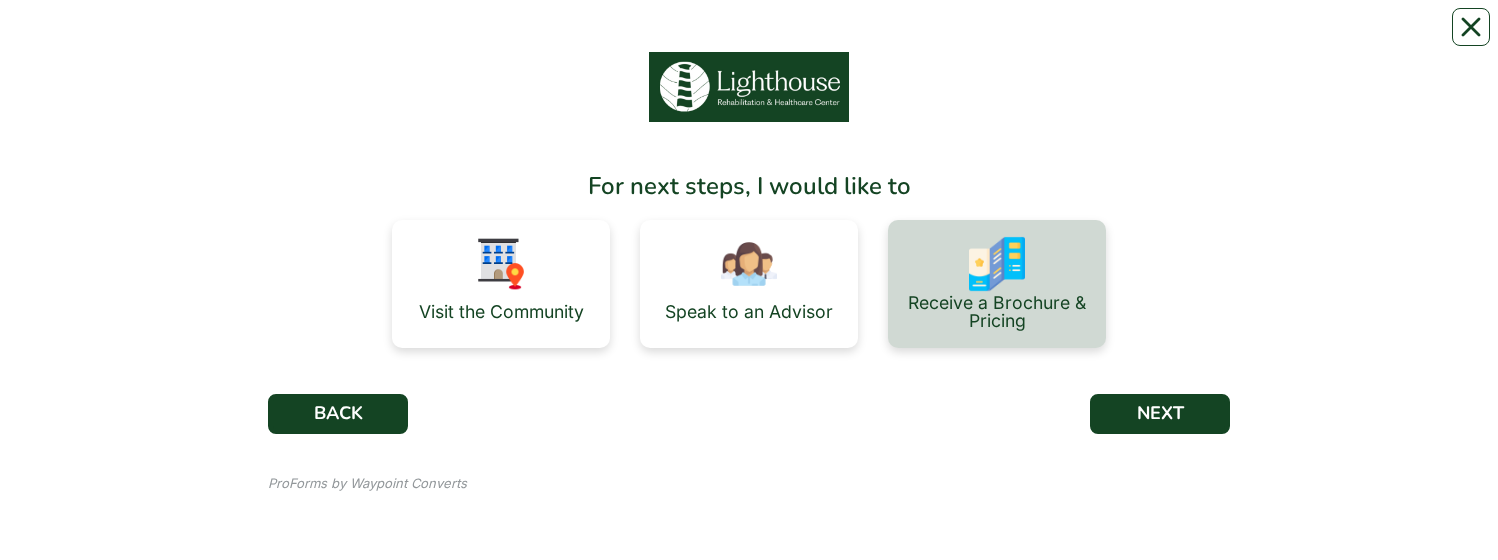 click on "Receive a Brochure & Pricing" at bounding box center [997, 311] 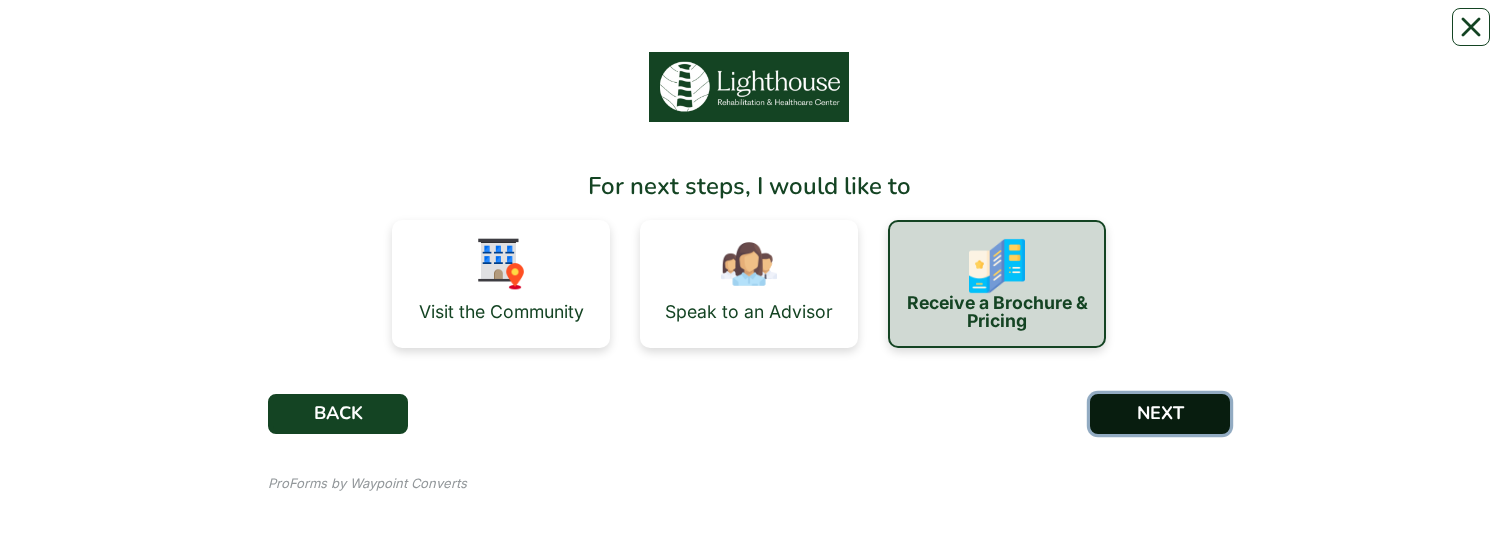 click on "NEXT" at bounding box center [1160, 414] 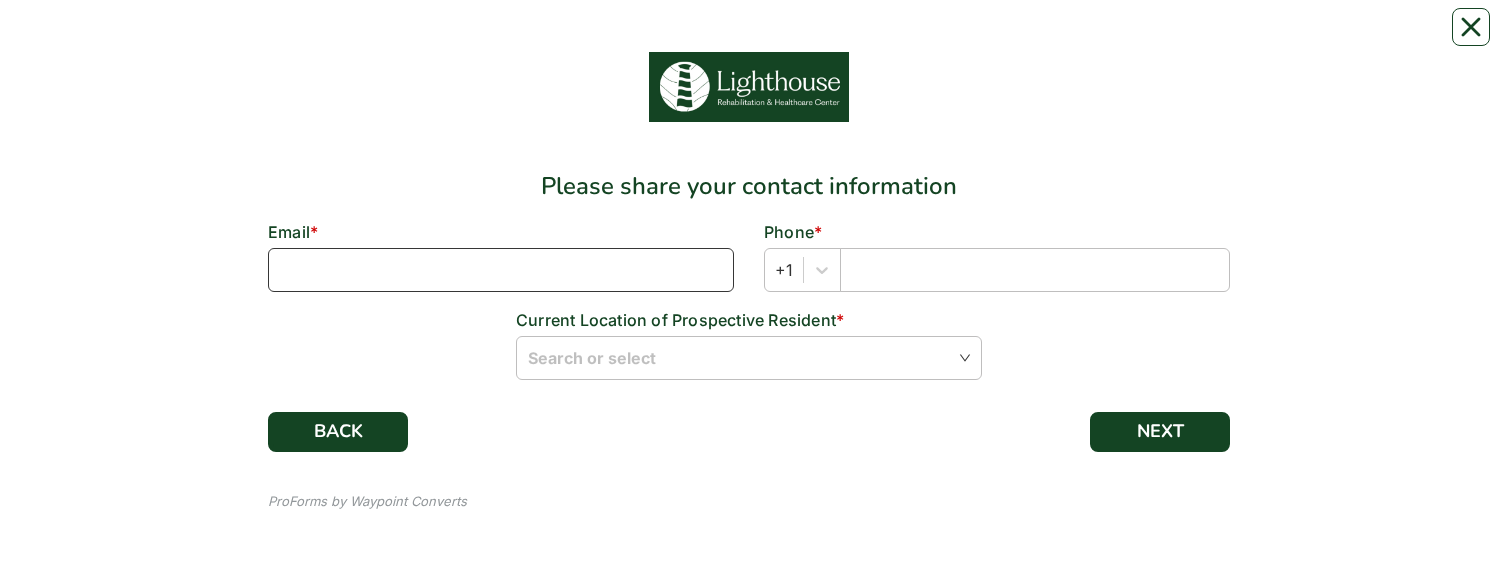 click at bounding box center [501, 270] 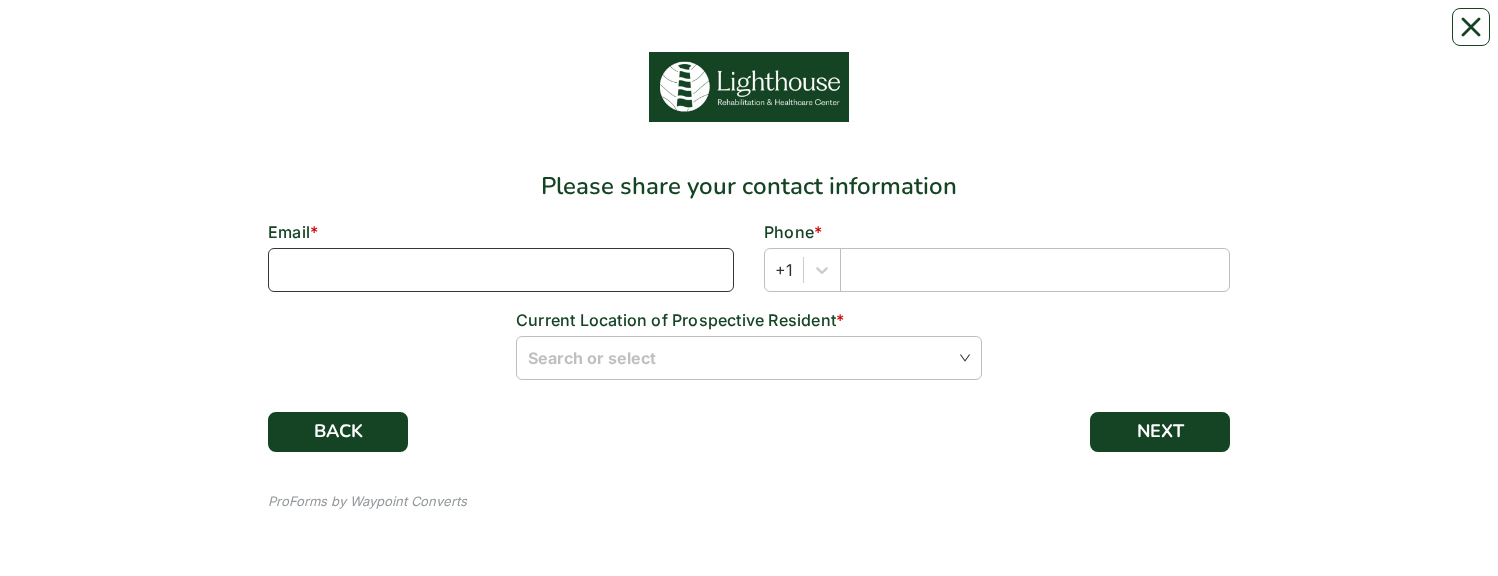 type on "[EMAIL]" 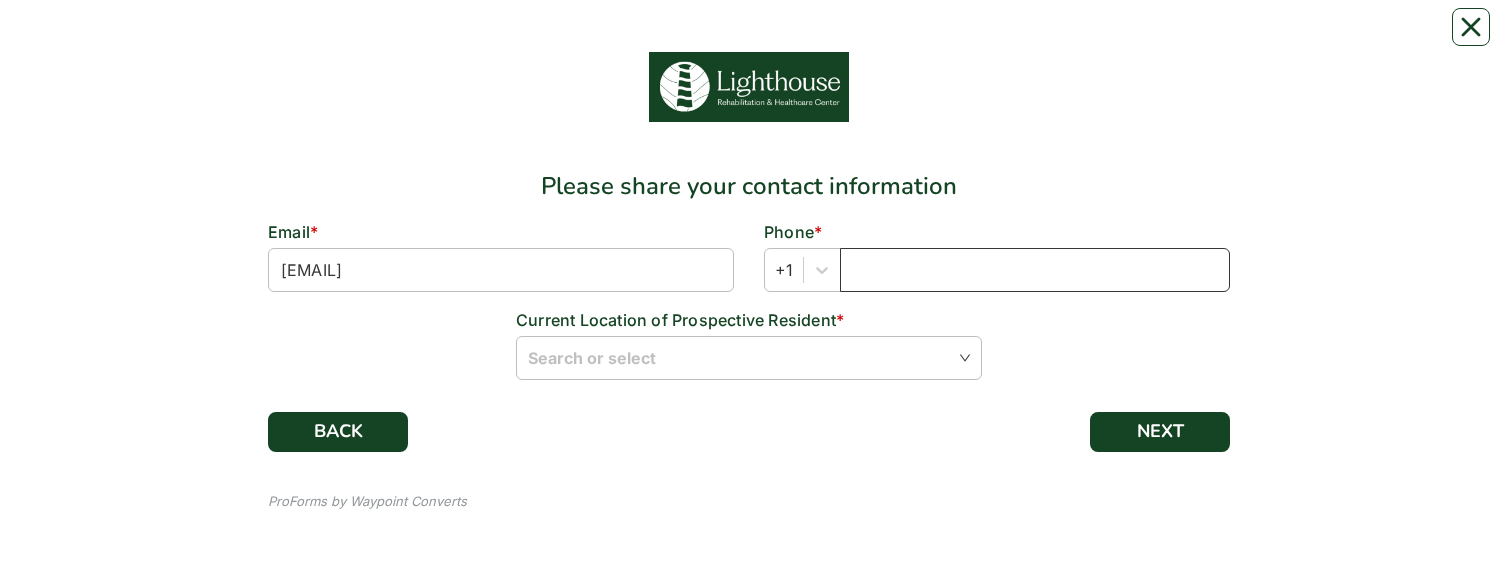 click at bounding box center (1035, 270) 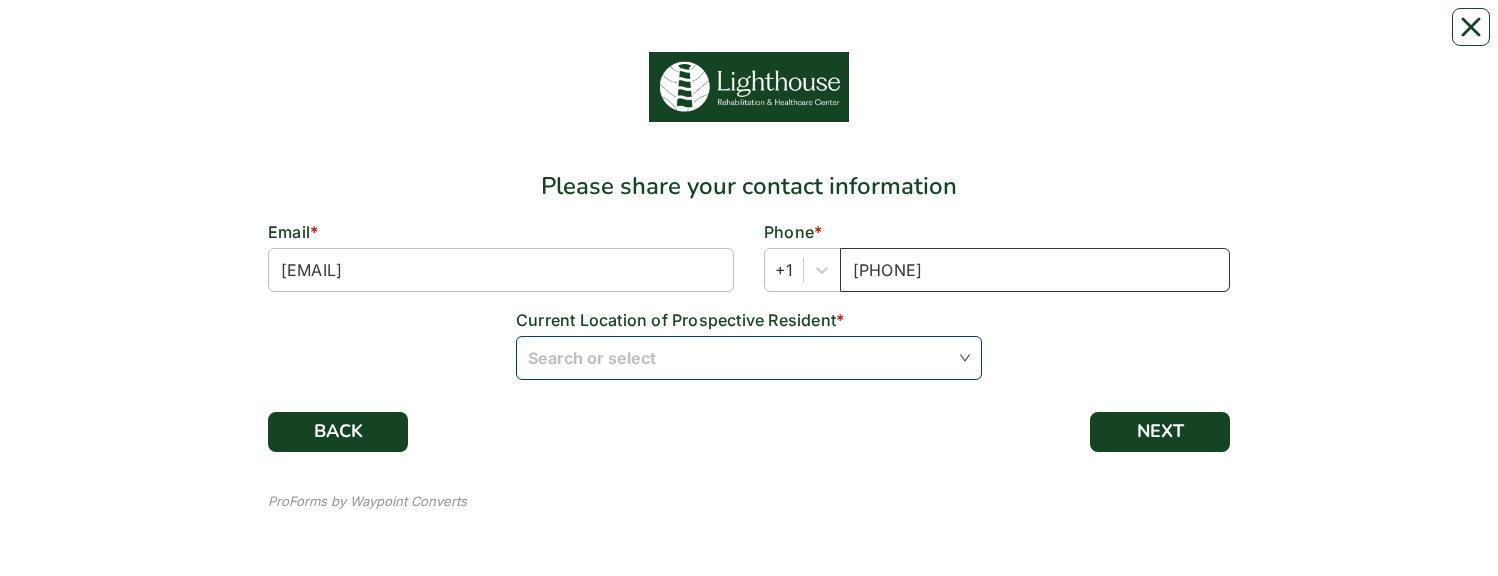 type on "[PHONE]" 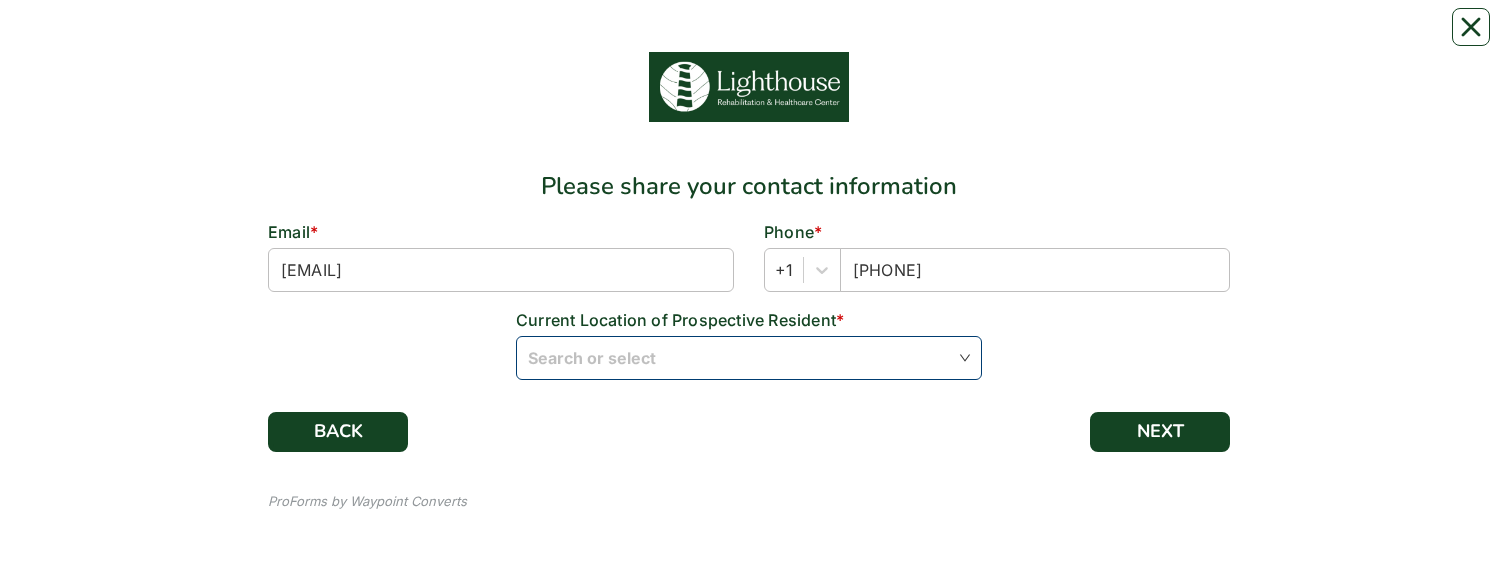 click at bounding box center (749, 357) 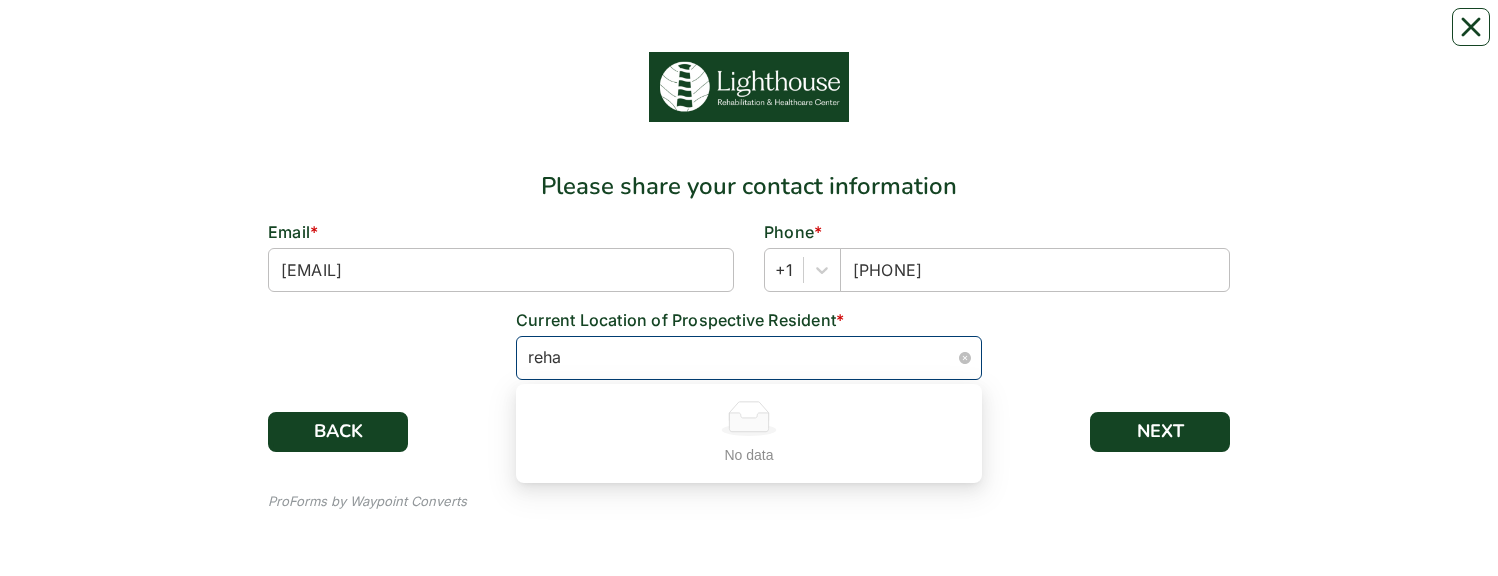 type on "[FIRST]" 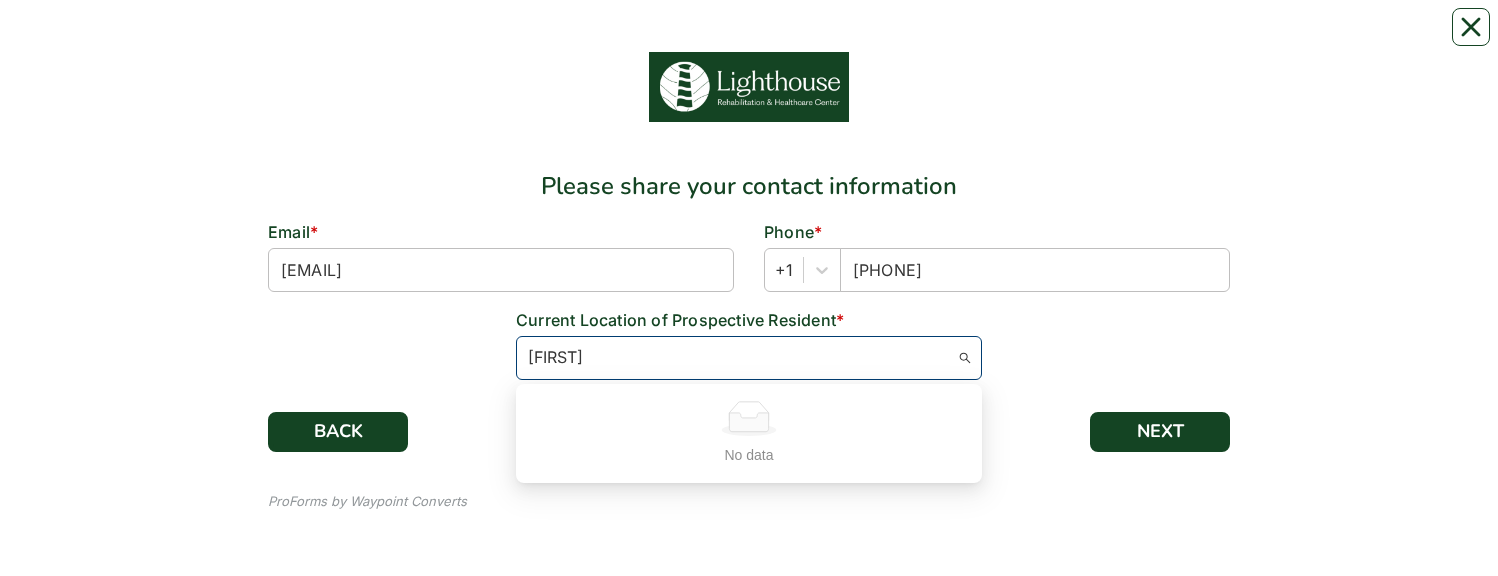 type 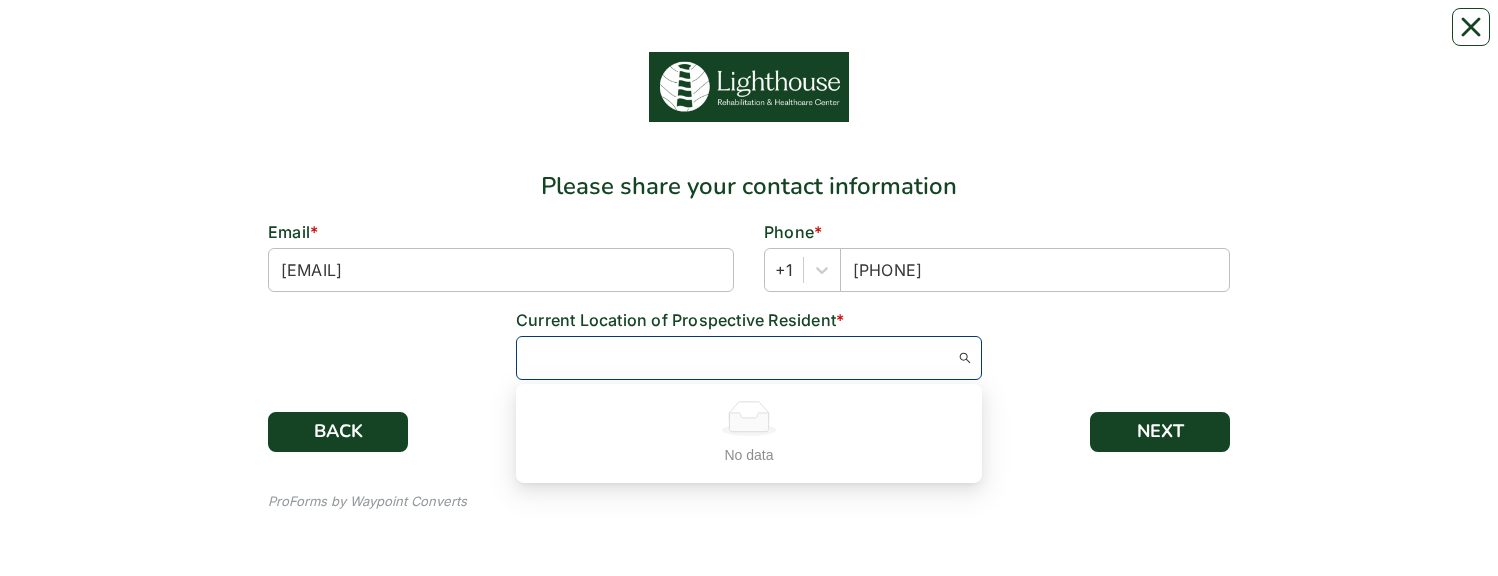 click on "Email * [EMAIL] Phone * [PHONE] Current Location of Prospective Resident * Search or select No data" at bounding box center [749, 308] 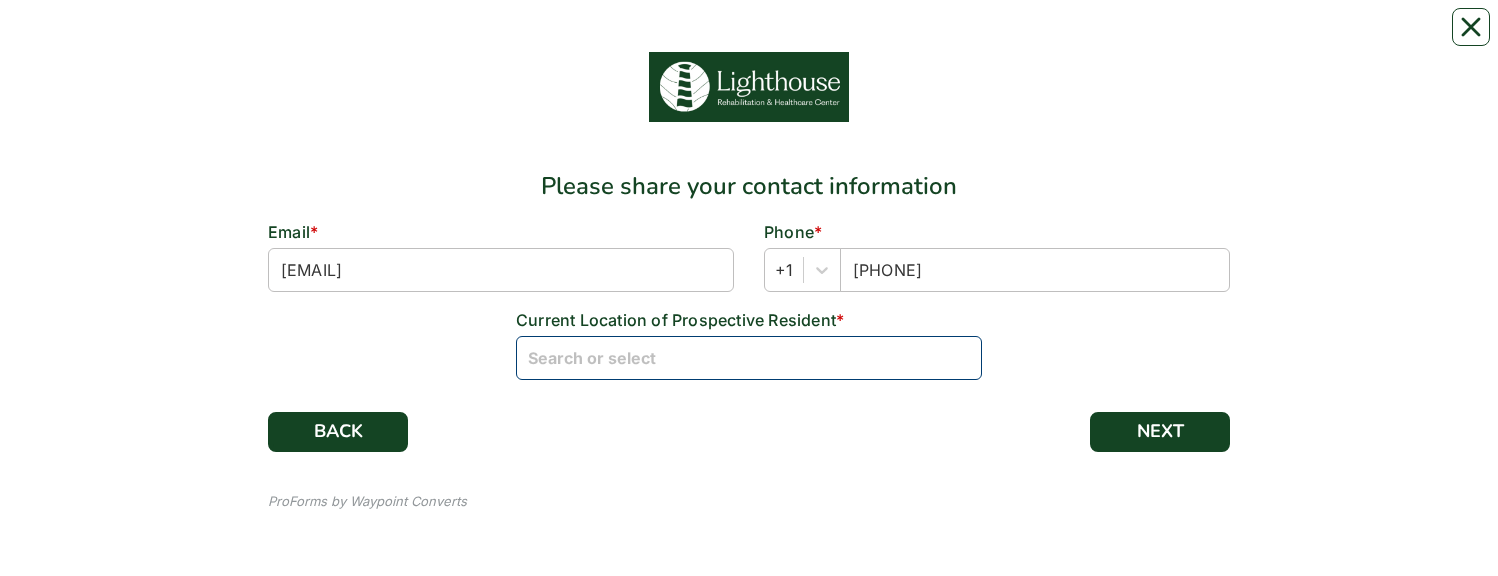 click at bounding box center [749, 357] 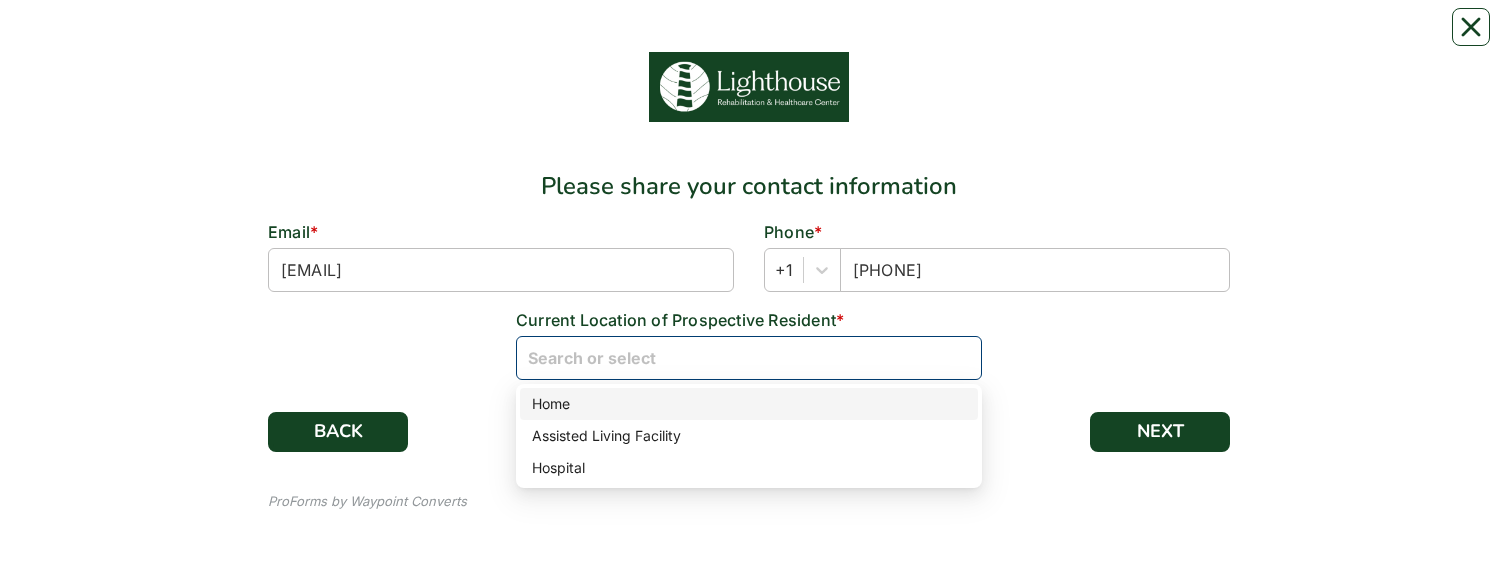 click on "Home" at bounding box center [749, 404] 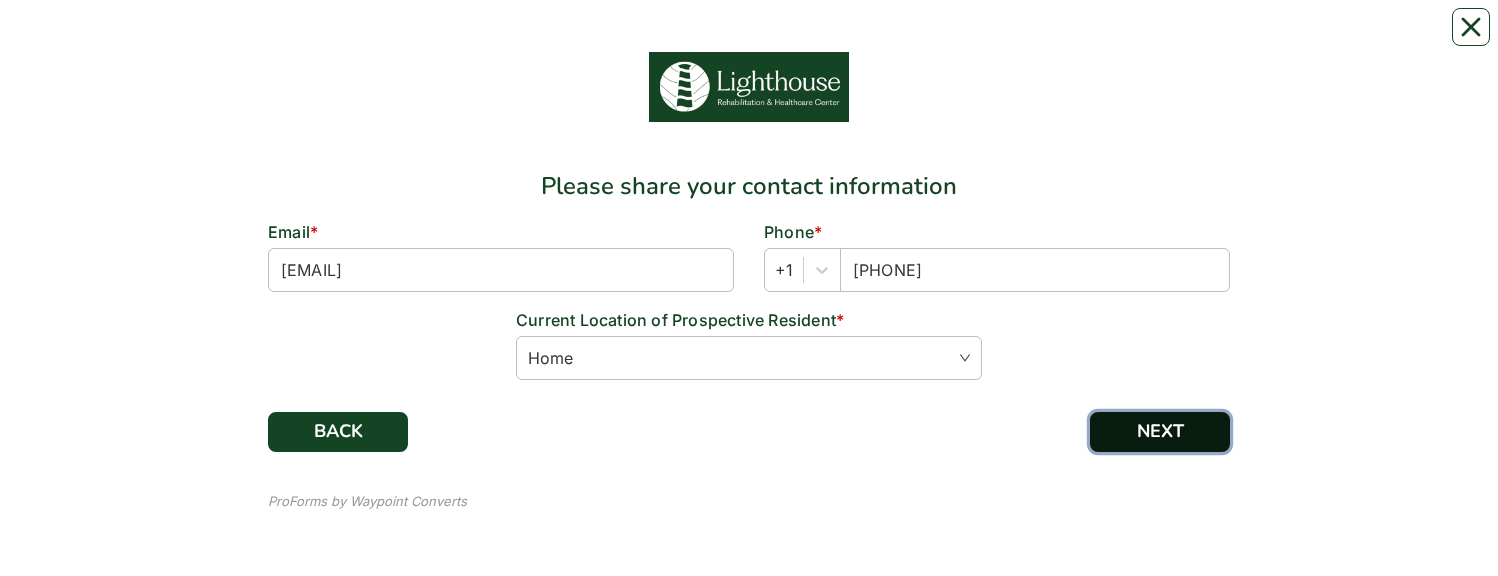 click on "NEXT" at bounding box center [1160, 432] 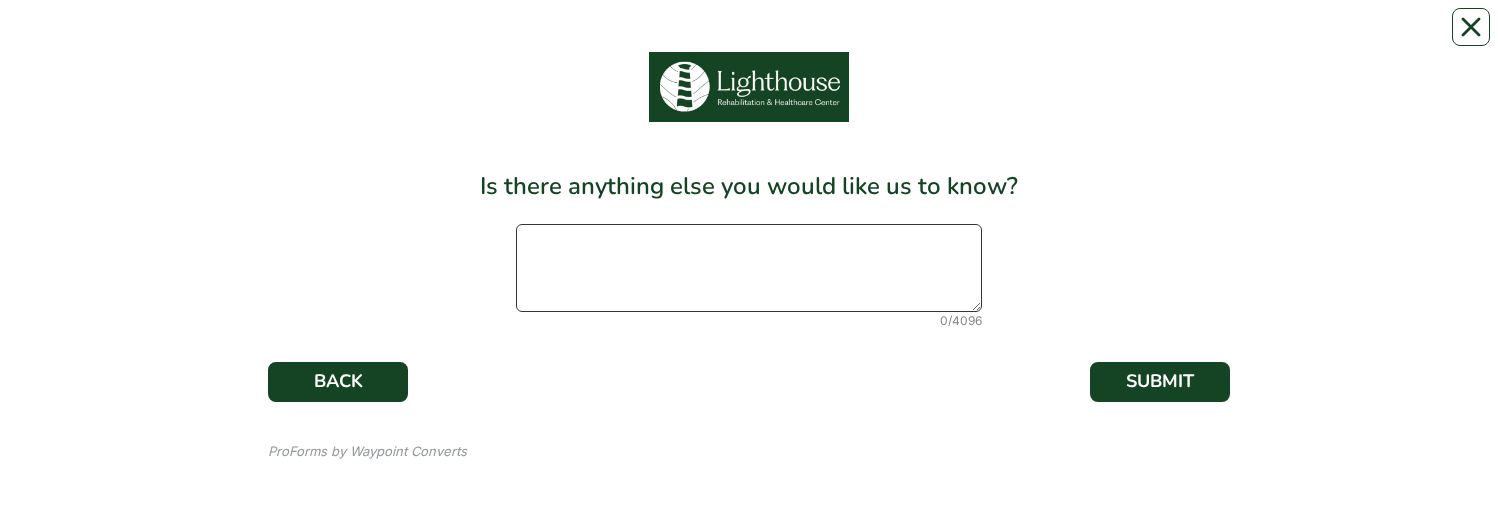 click at bounding box center [749, 268] 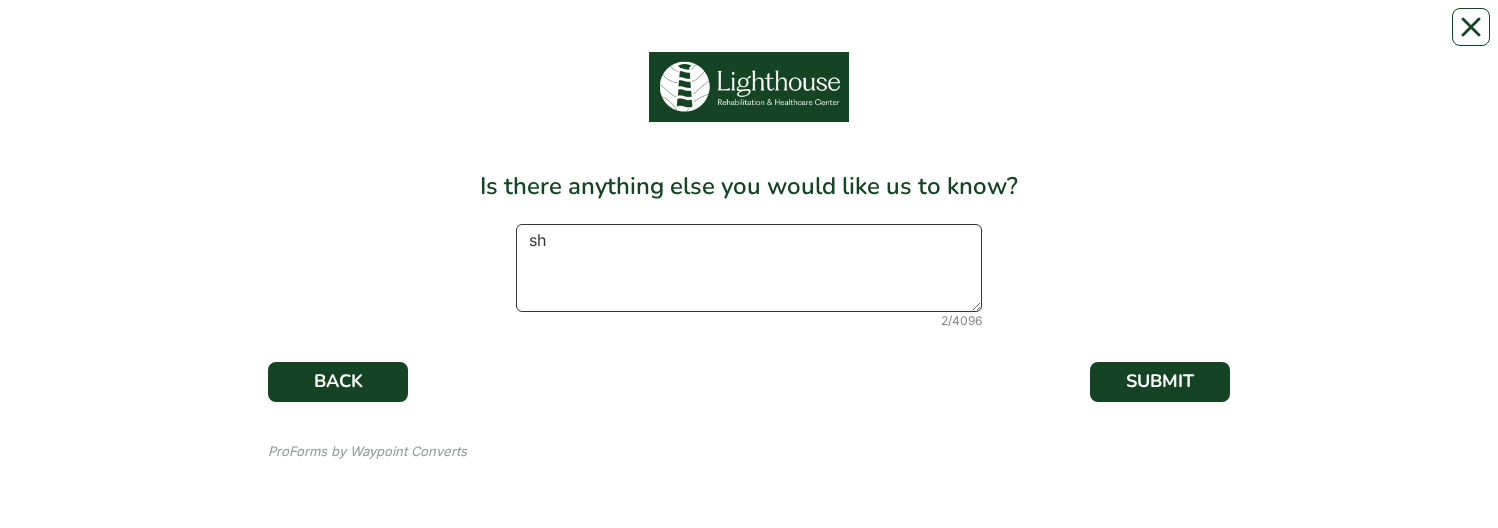 type on "s" 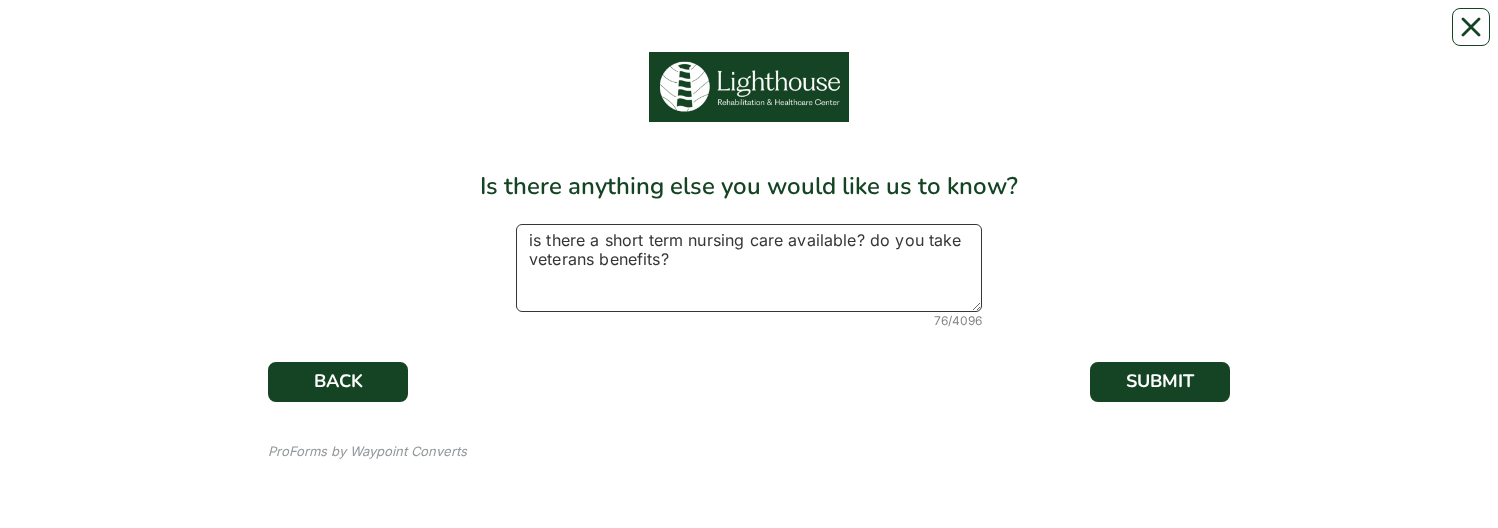 type on "is there a short term nursing care available? do you take veterans benefits?" 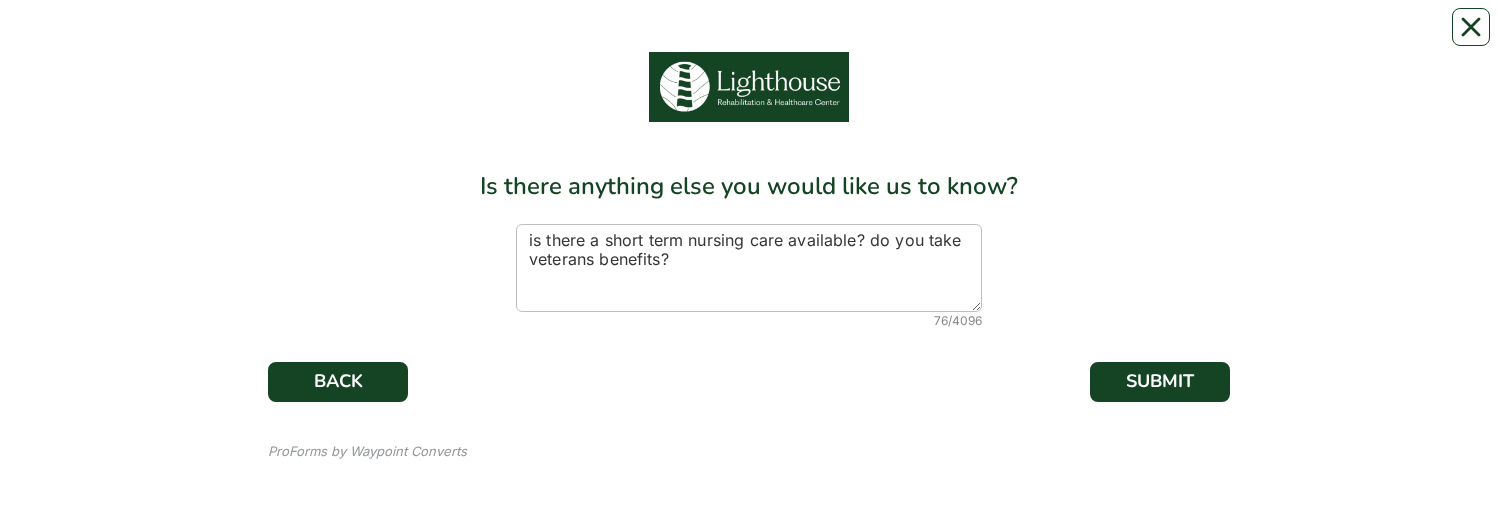 click at bounding box center (749, 382) 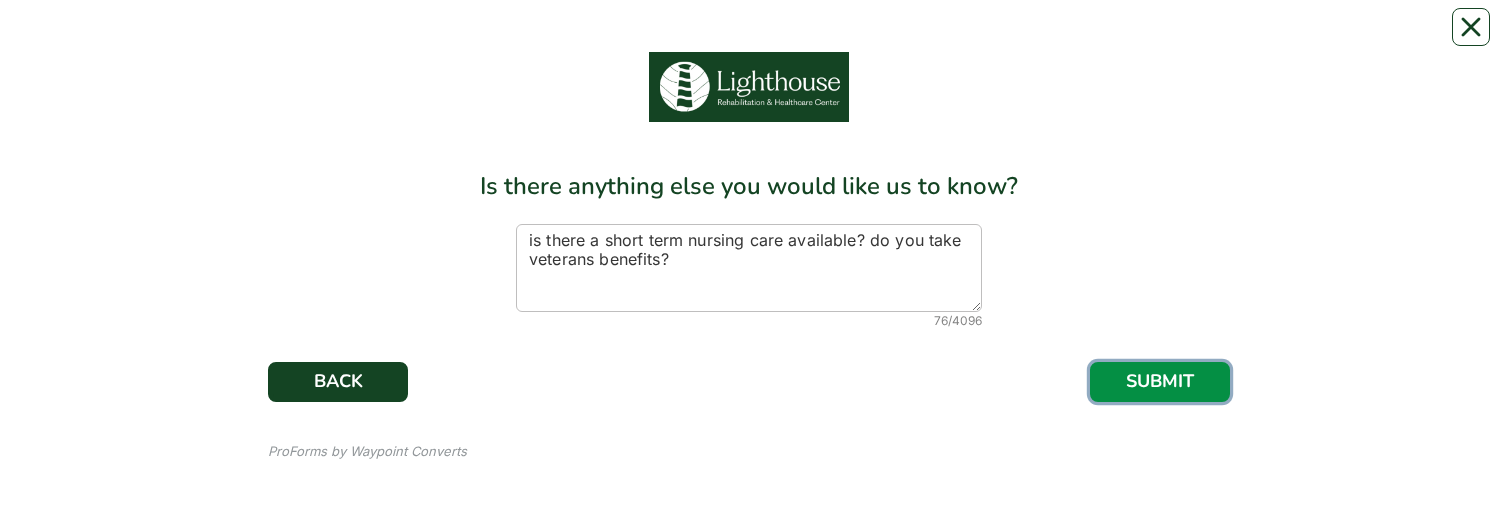 click on "SUBMIT" at bounding box center [1160, 382] 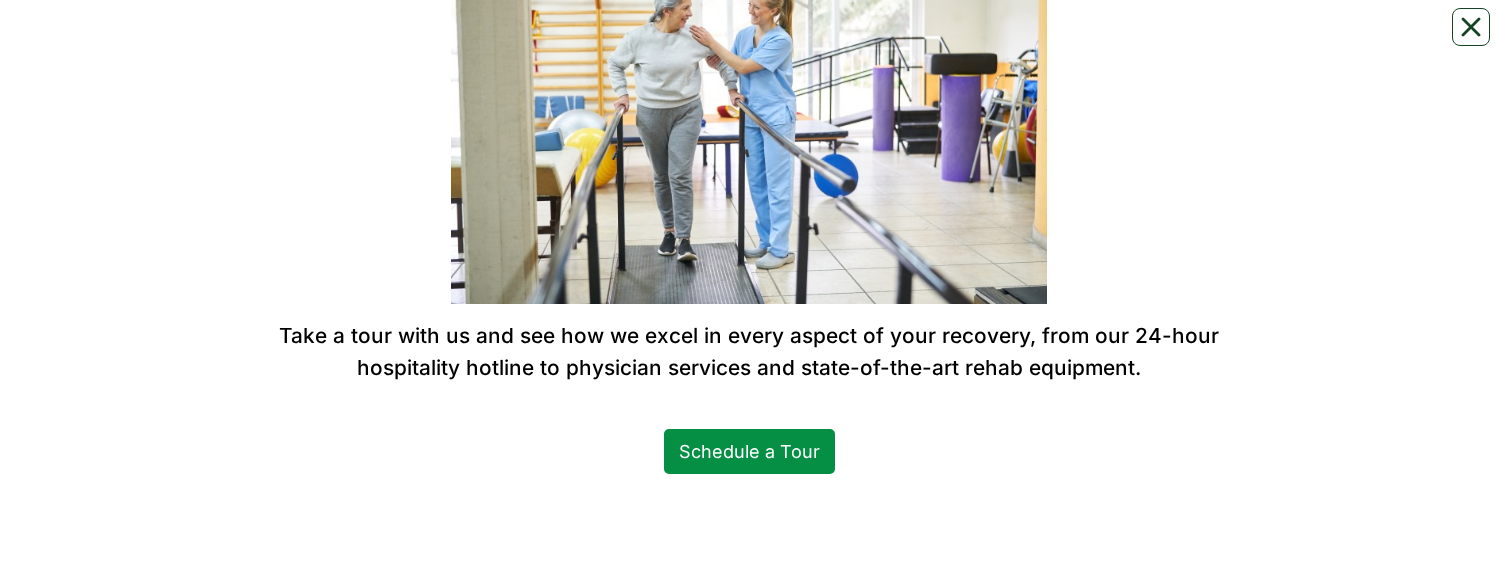 scroll, scrollTop: 0, scrollLeft: 0, axis: both 